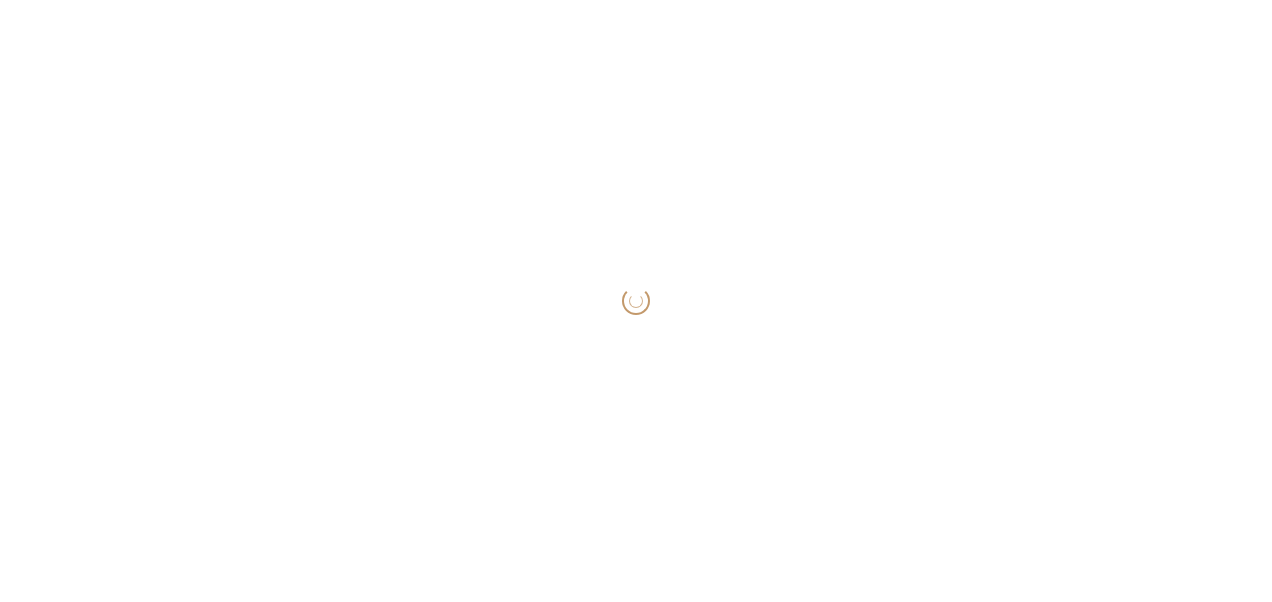 scroll, scrollTop: 0, scrollLeft: 0, axis: both 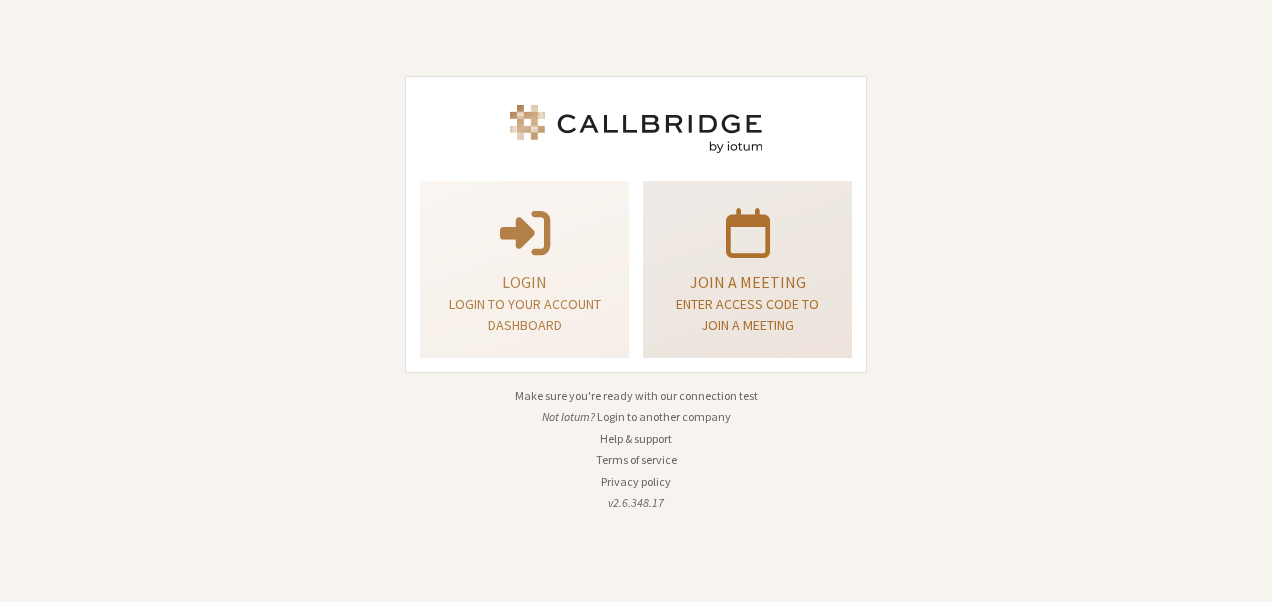 click on "Join a meeting" at bounding box center [747, 282] 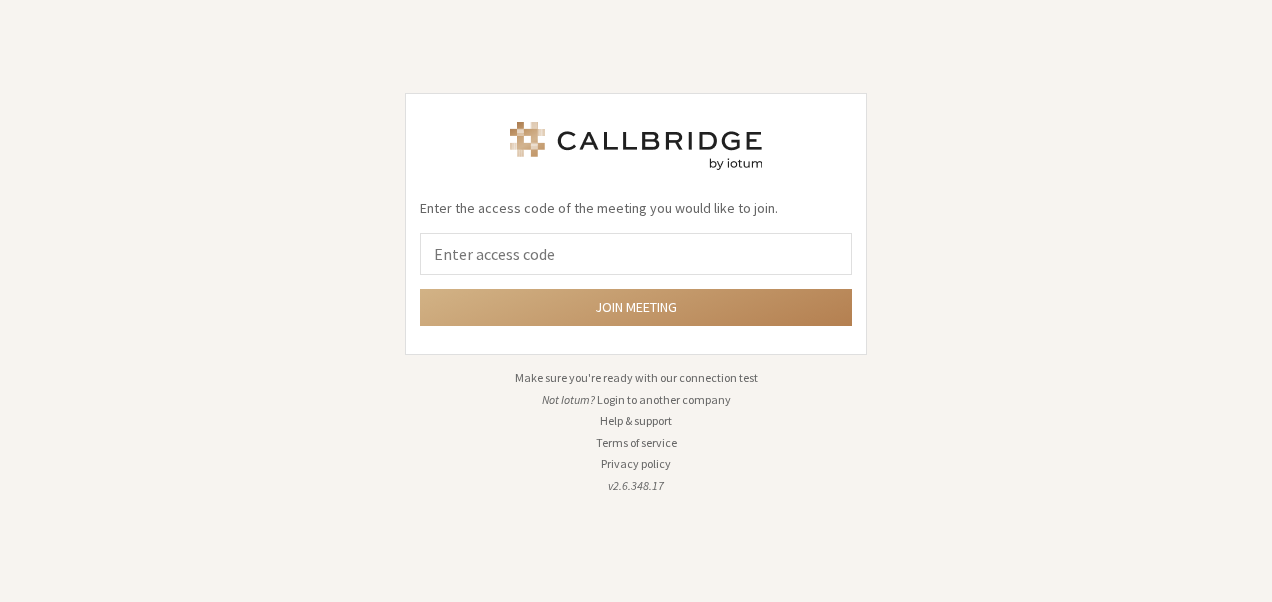click at bounding box center [636, 254] 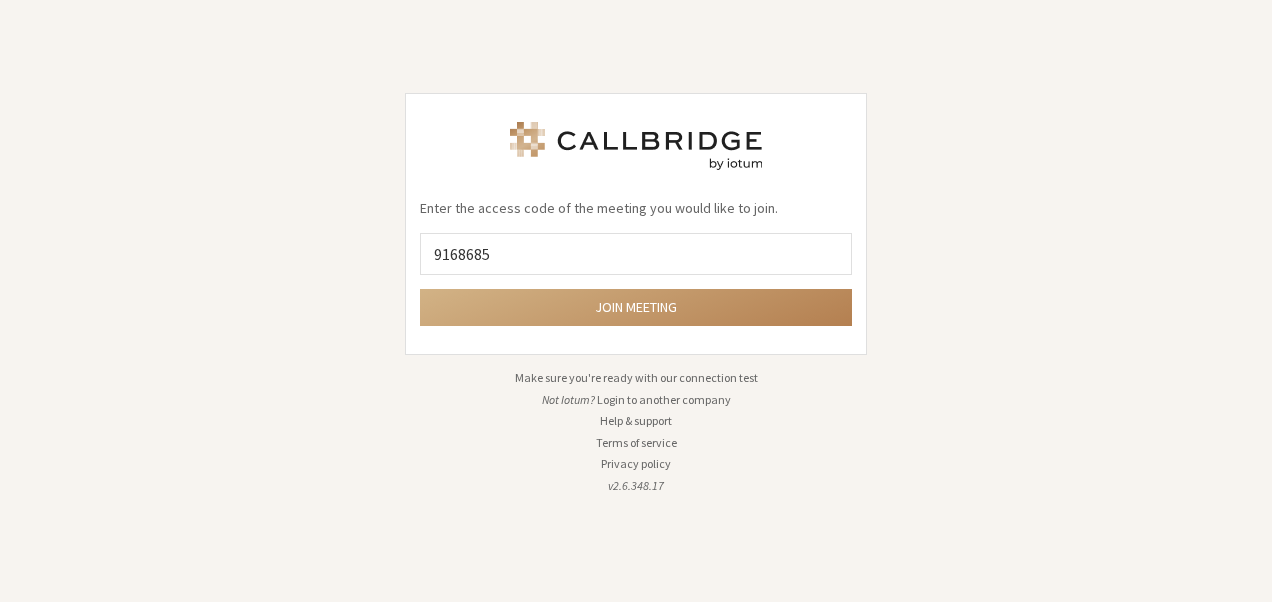type on "9168685" 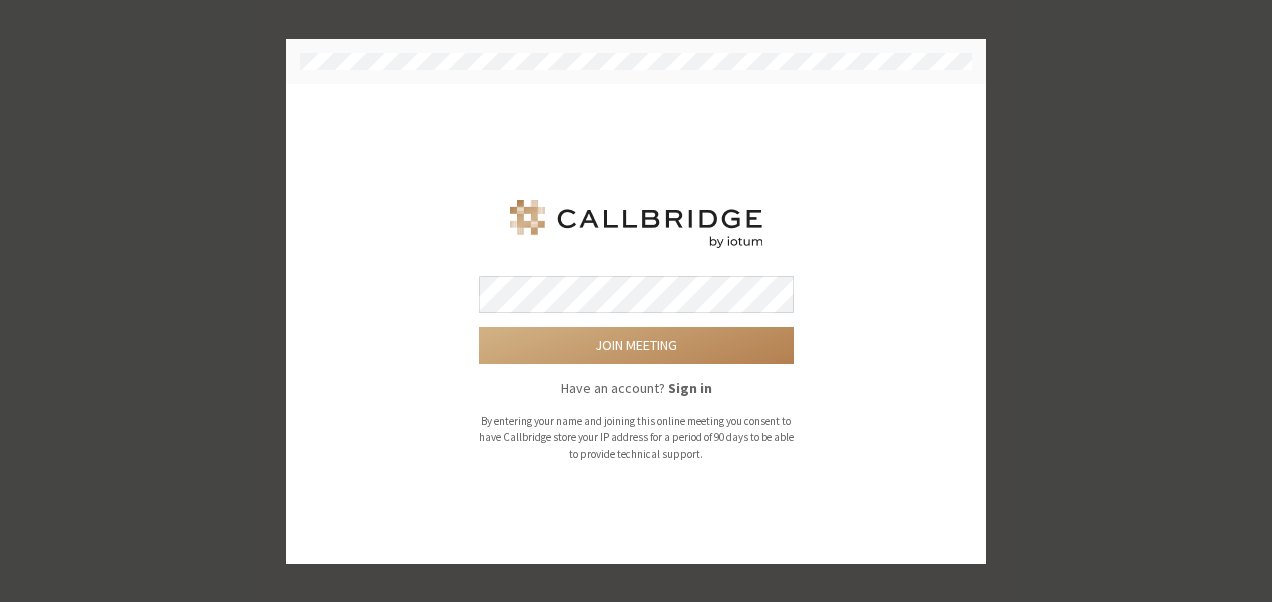 click on "Join meeting" at bounding box center [636, 345] 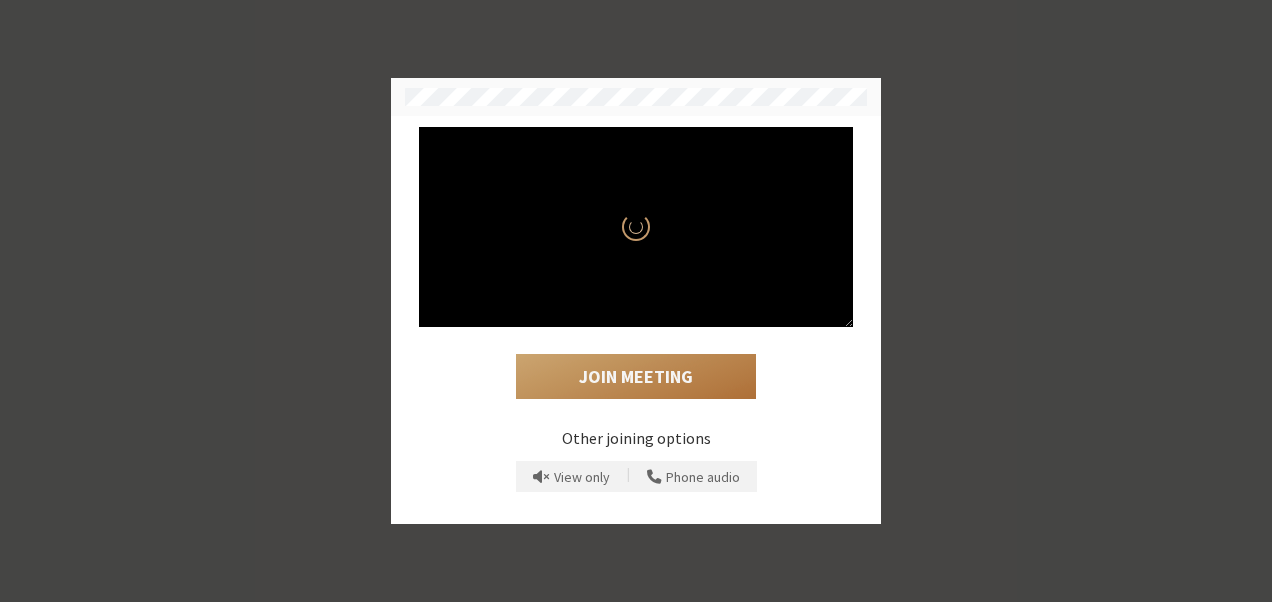 click on "Join Meeting" at bounding box center (636, 377) 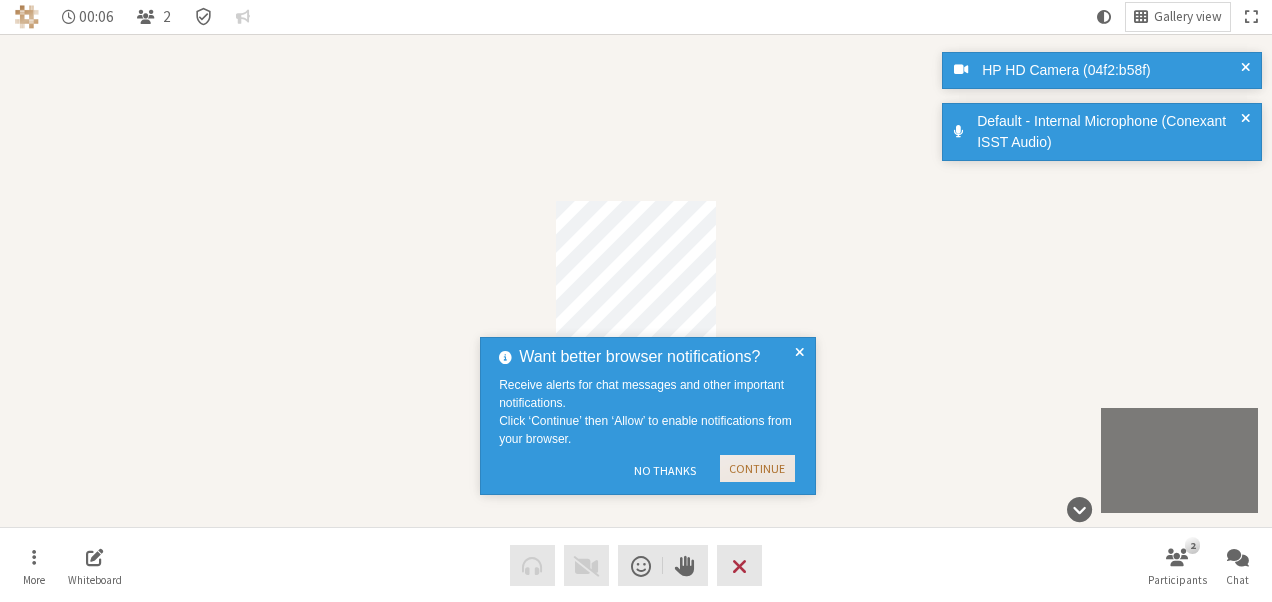 click on "Continue" at bounding box center (757, 468) 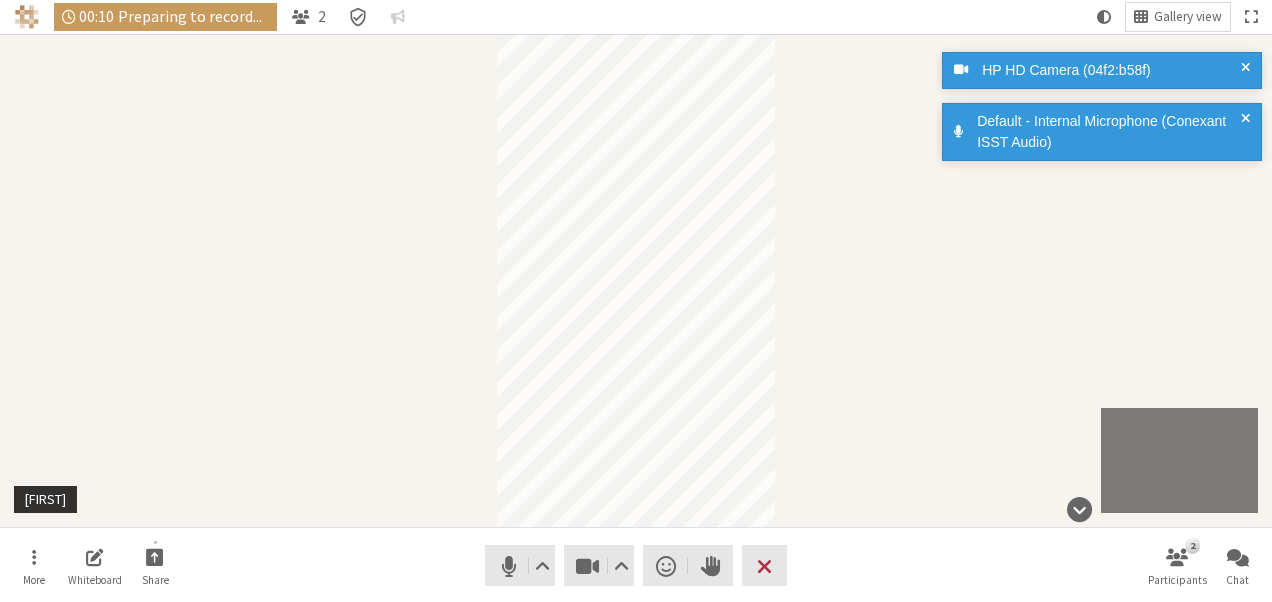 click on "More Whiteboard Share Audio Video Send a reaction Raise hand Leave 2 Participants Chat" at bounding box center (636, 565) 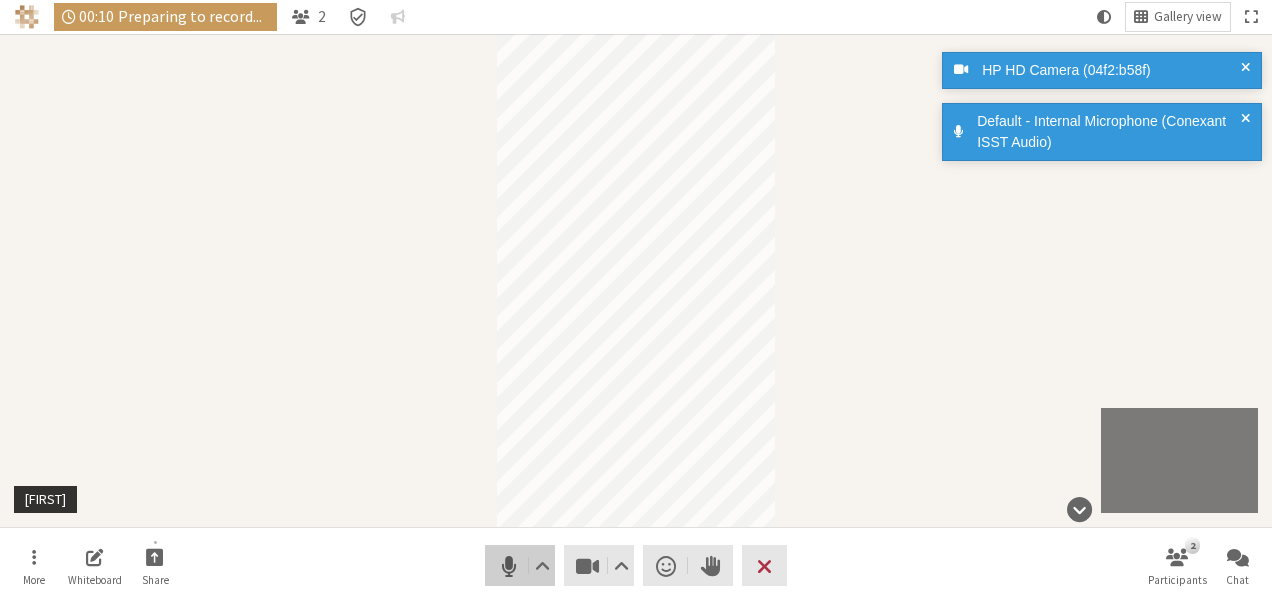 click at bounding box center (509, 566) 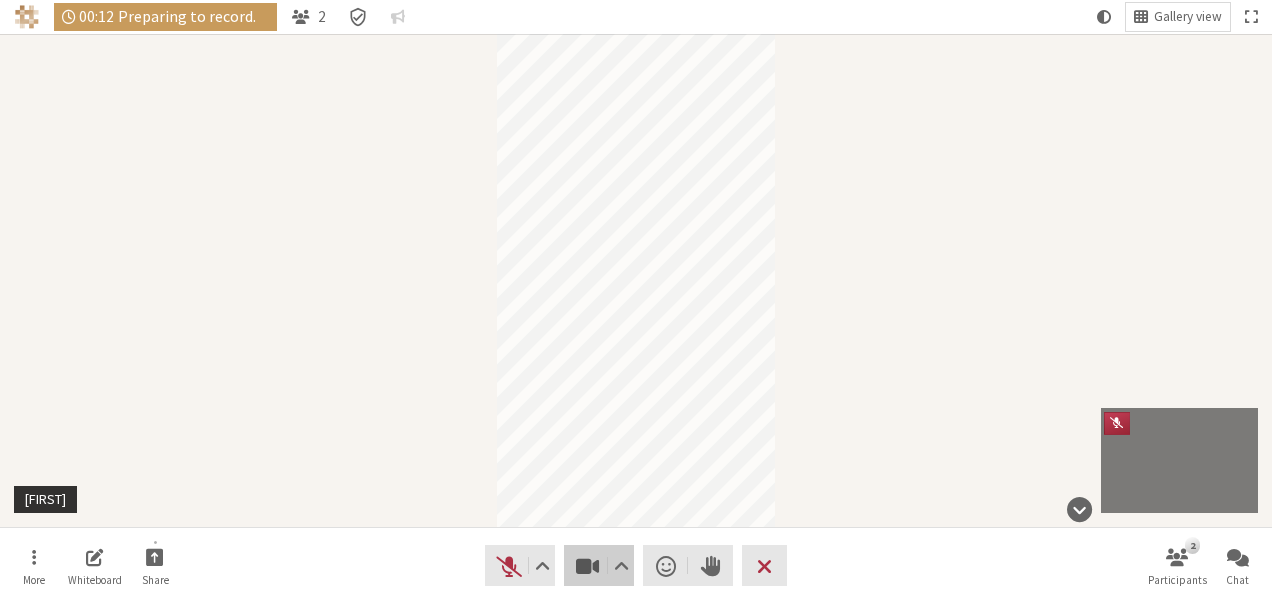 click on "Video" at bounding box center [599, 565] 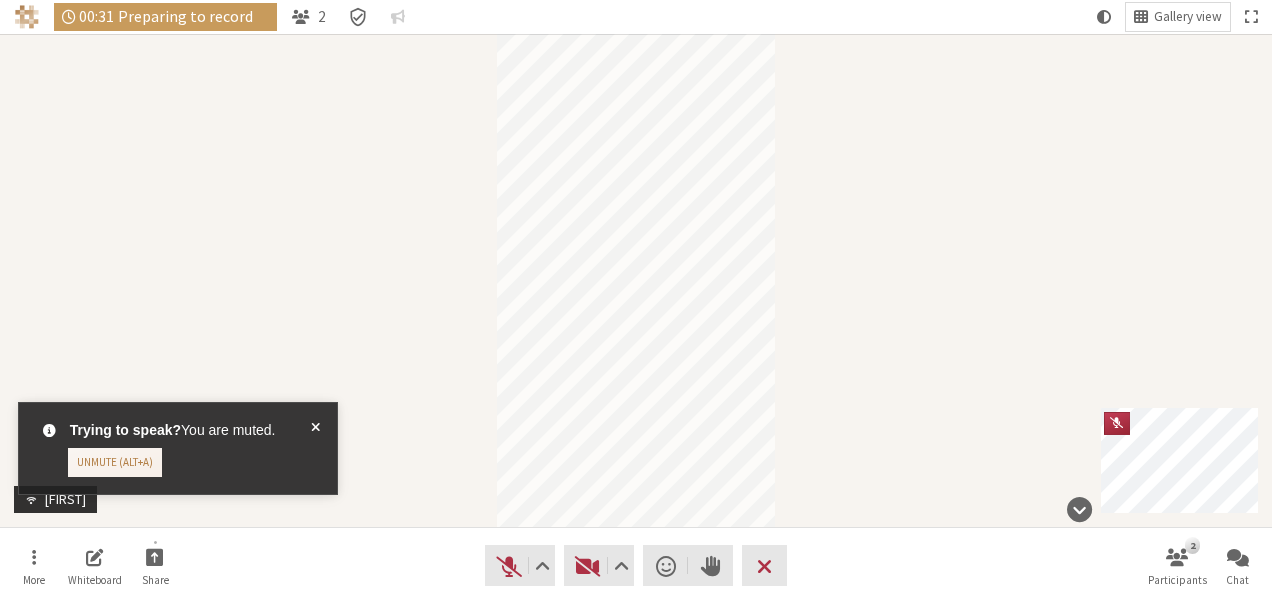 click at bounding box center [315, 448] 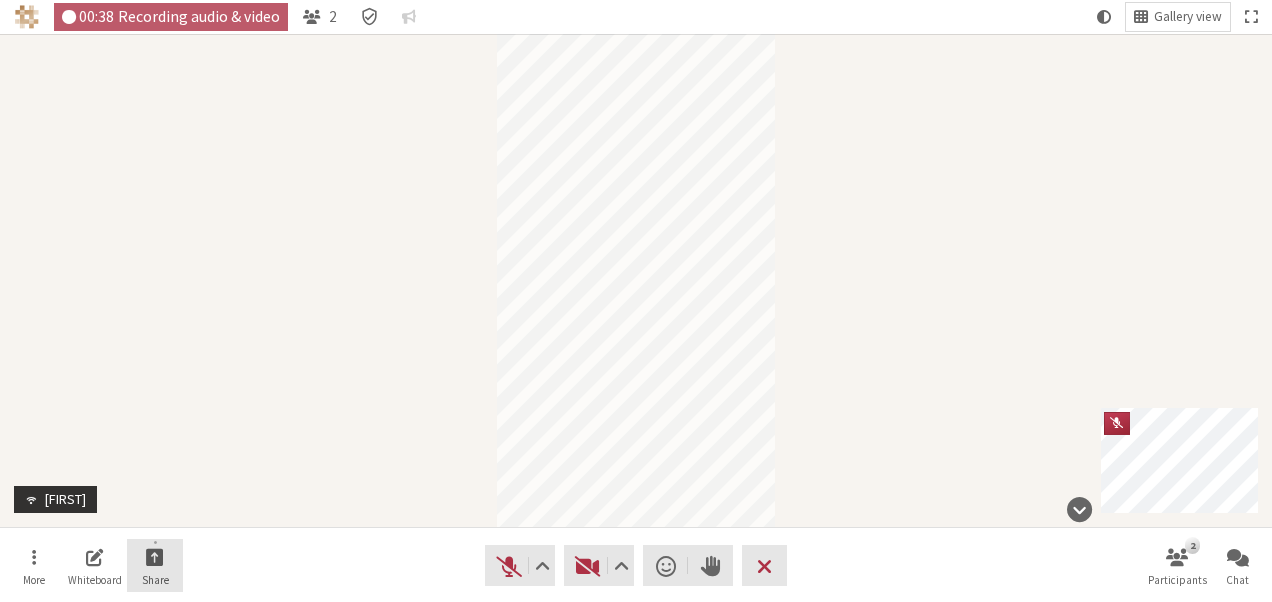 click at bounding box center [155, 556] 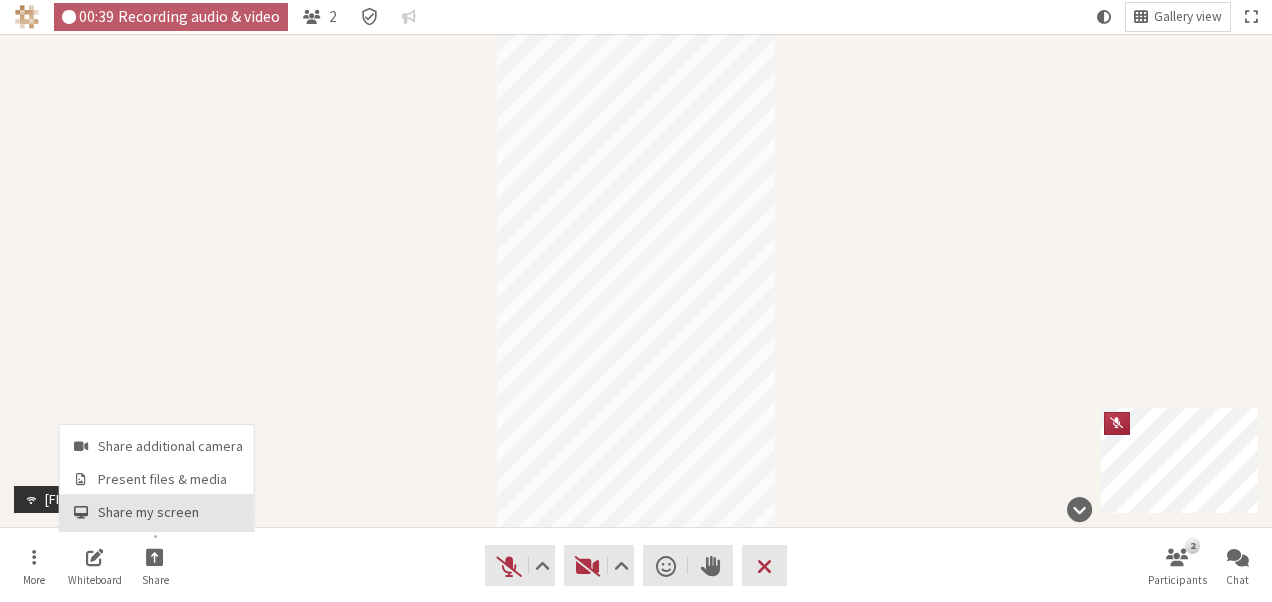 click on "Share my screen" at bounding box center [170, 512] 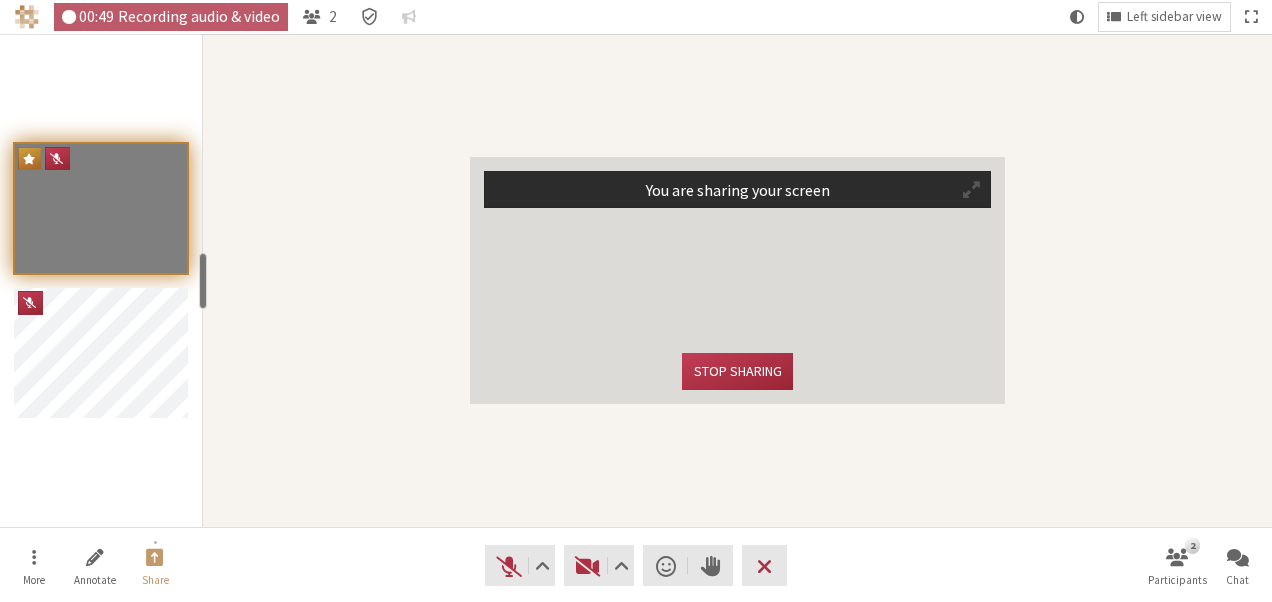 click at bounding box center (971, 189) 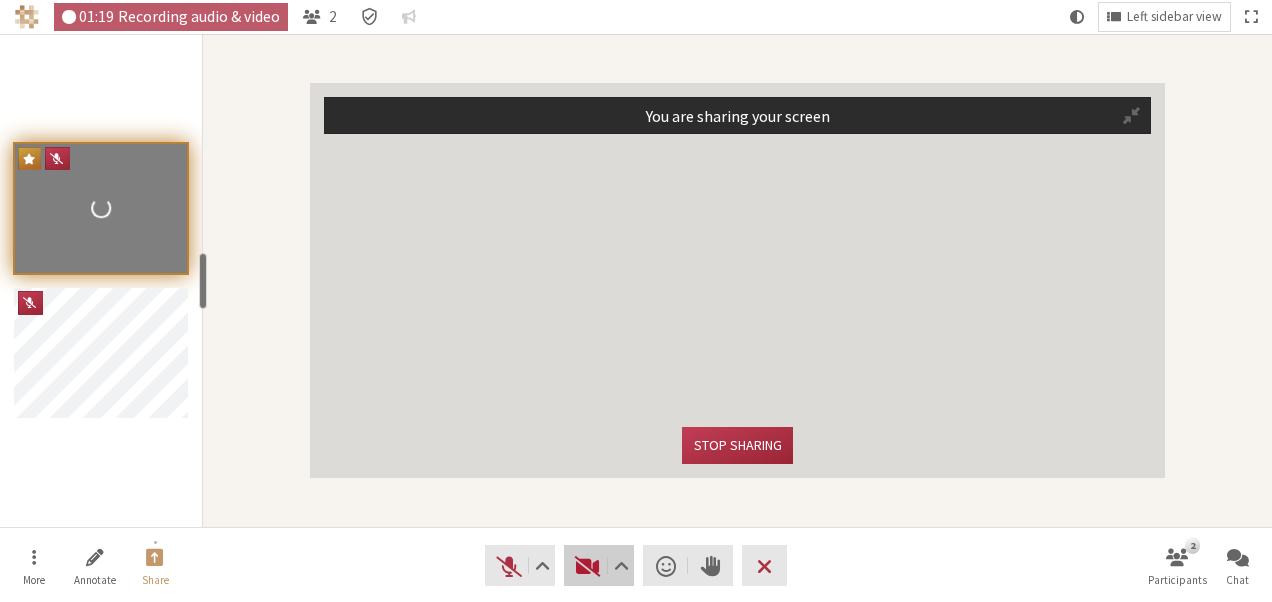 click on "Video" at bounding box center (599, 565) 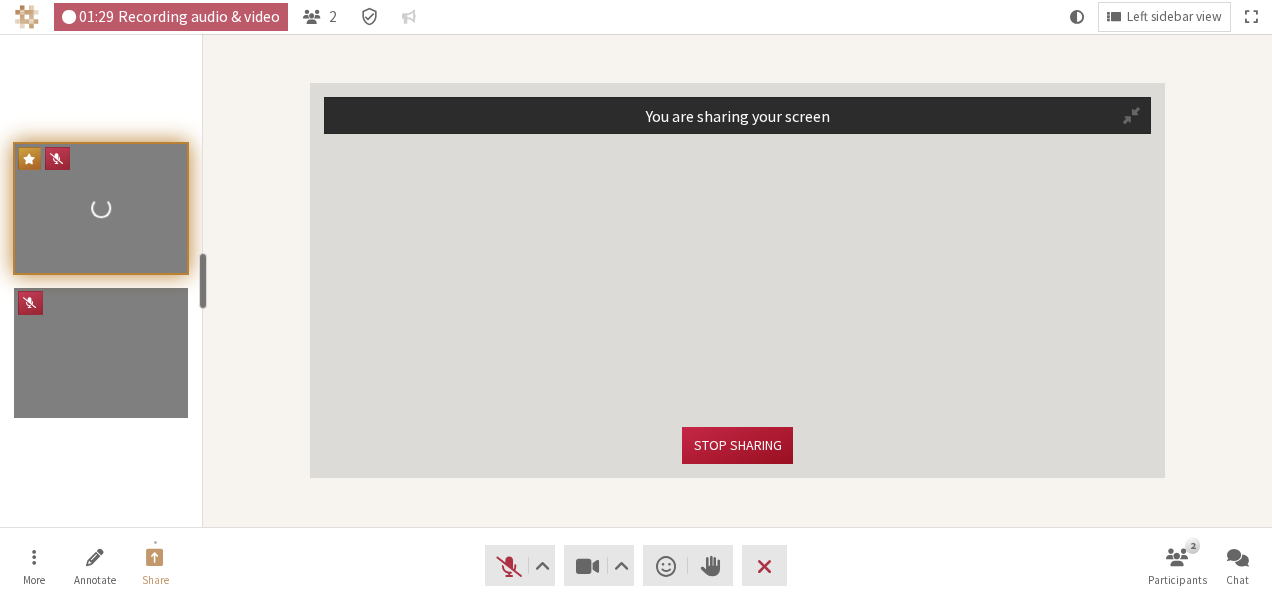 click on "Stop sharing" at bounding box center (737, 445) 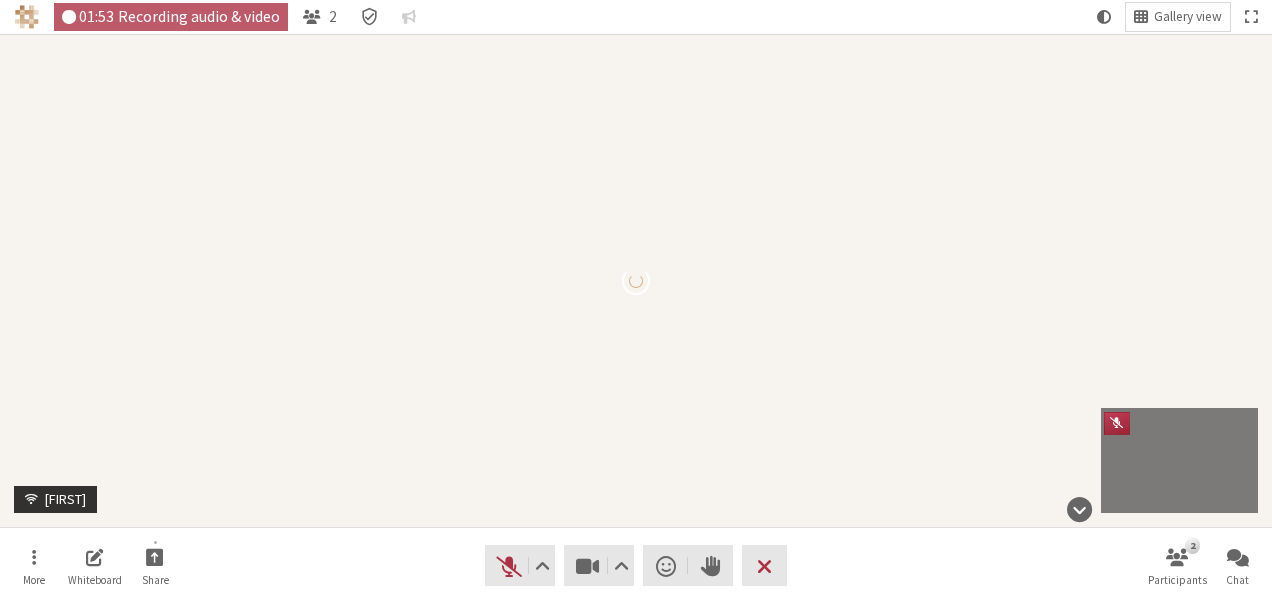 click at bounding box center (636, 280) 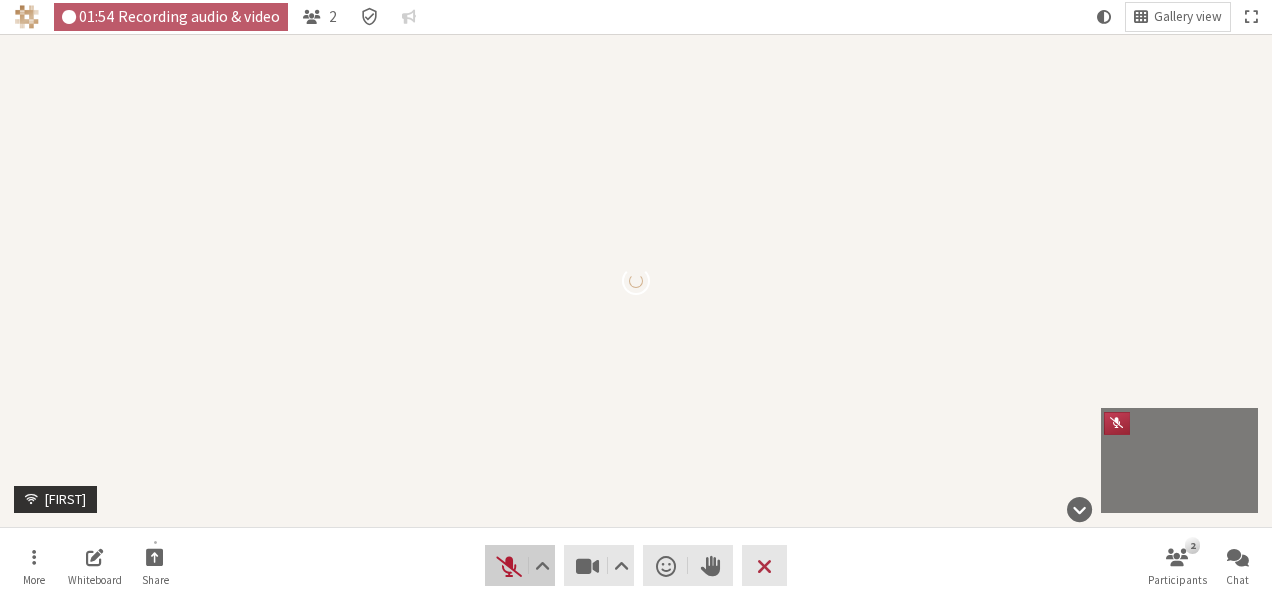 click at bounding box center (509, 566) 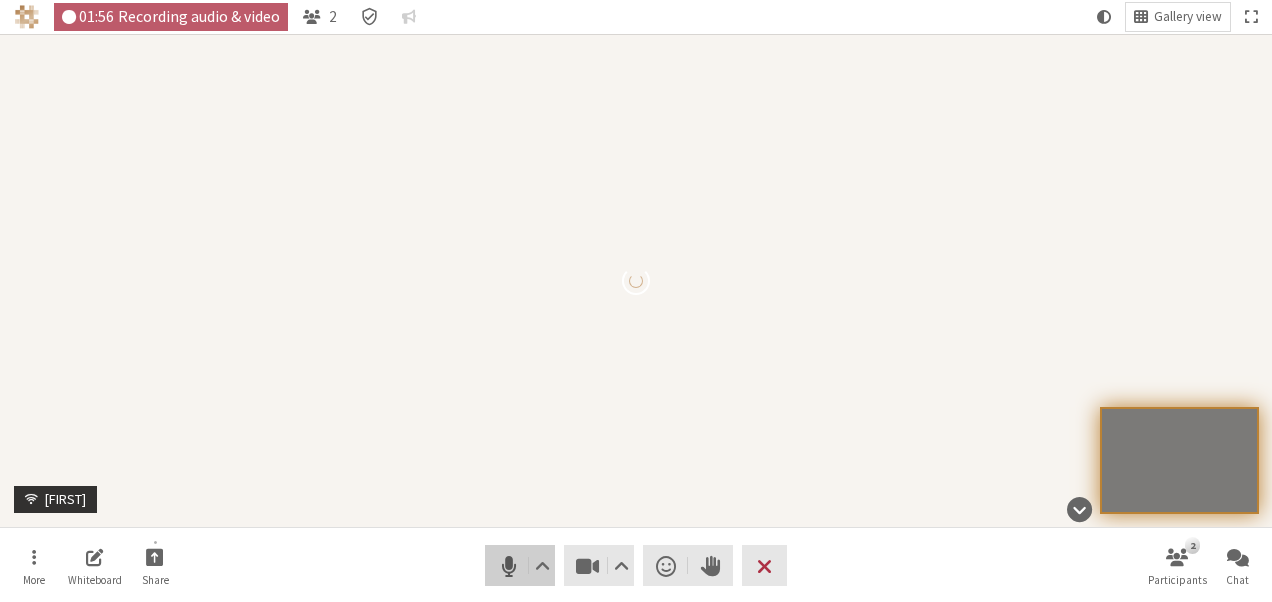 click at bounding box center (509, 566) 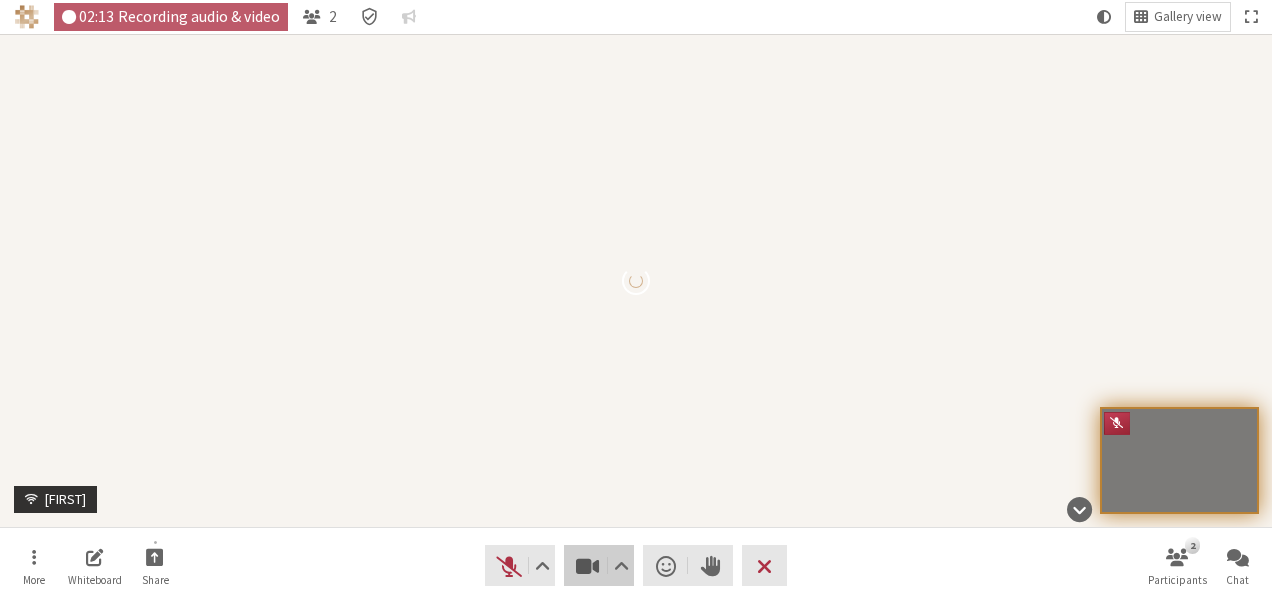 click at bounding box center [588, 566] 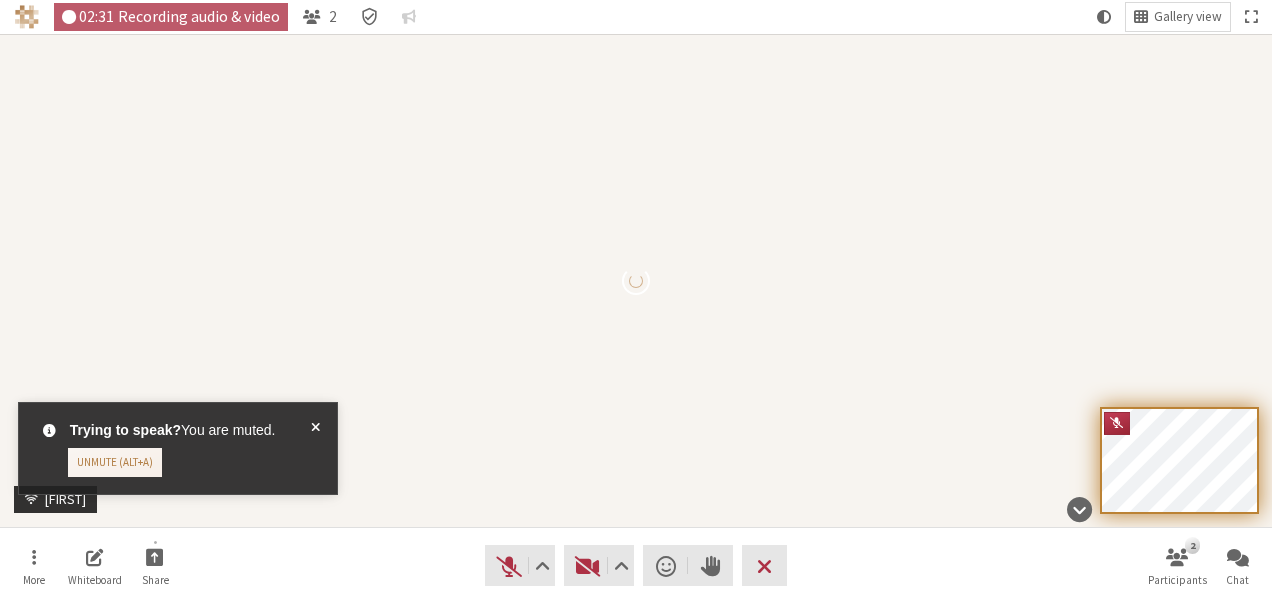 click on "More Whiteboard Share Audio Video Send a reaction Raise hand Leave 2 Participants Chat" at bounding box center [636, 565] 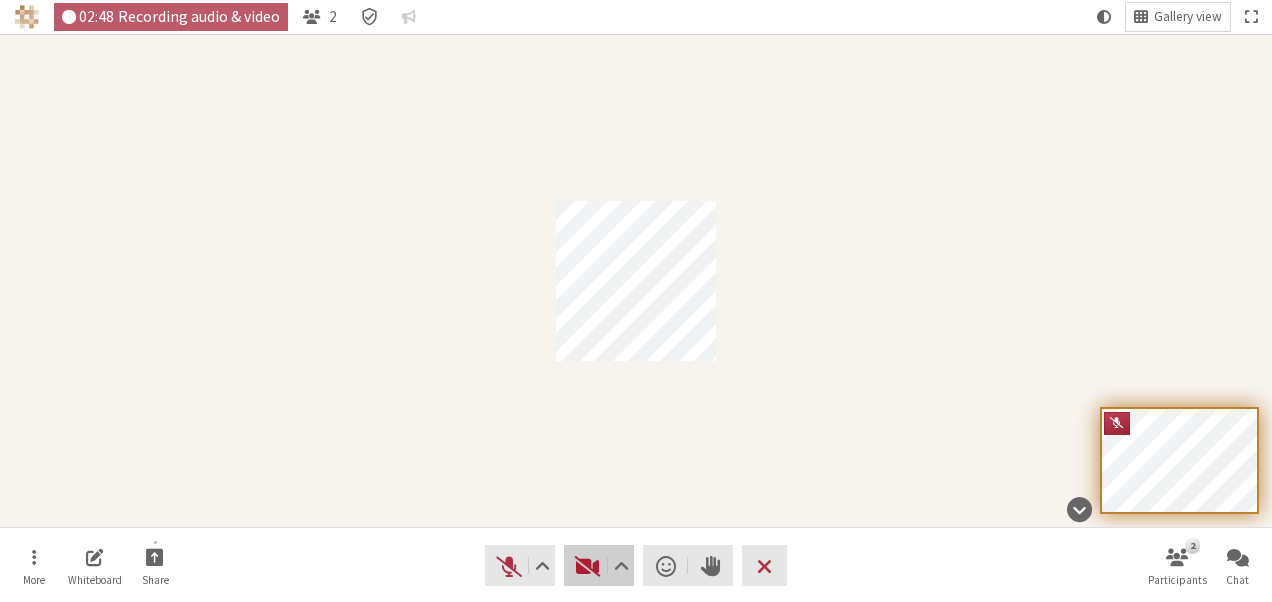 click on "Video" at bounding box center (599, 565) 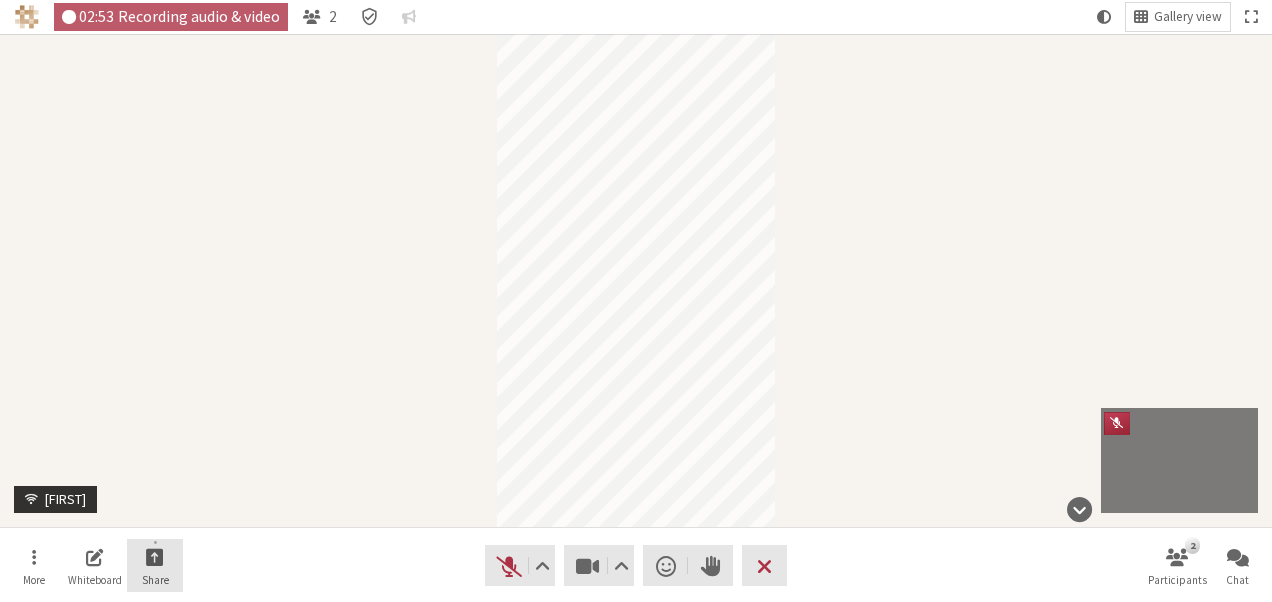 click on "Share" at bounding box center [155, 566] 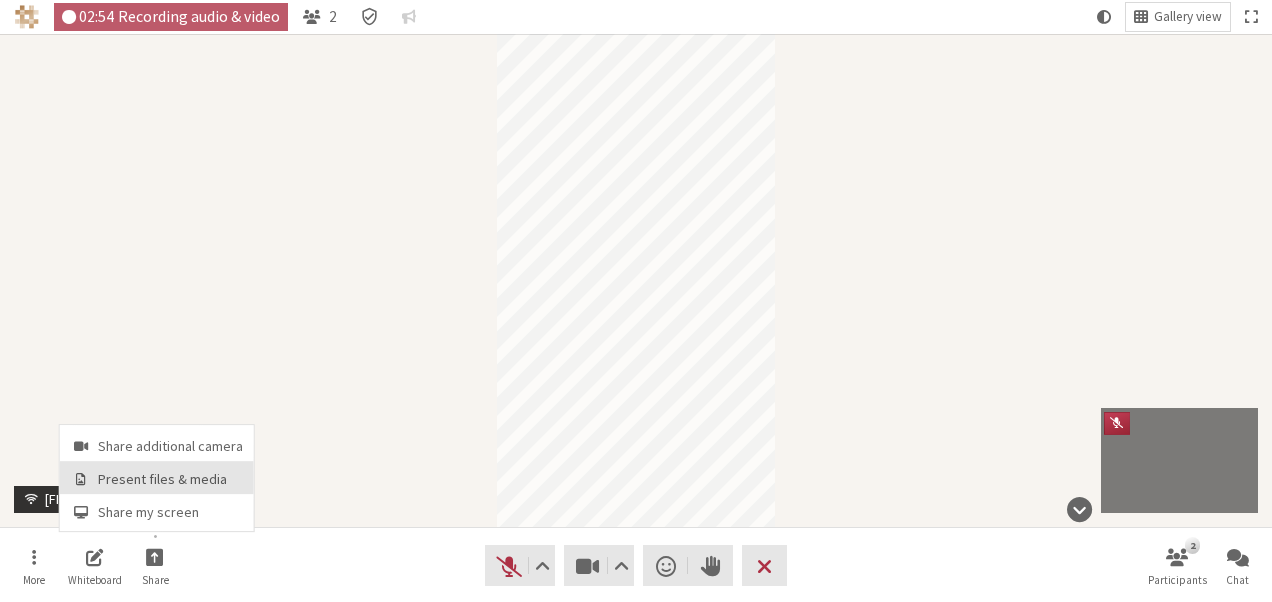 click on "Present files & media" at bounding box center (170, 479) 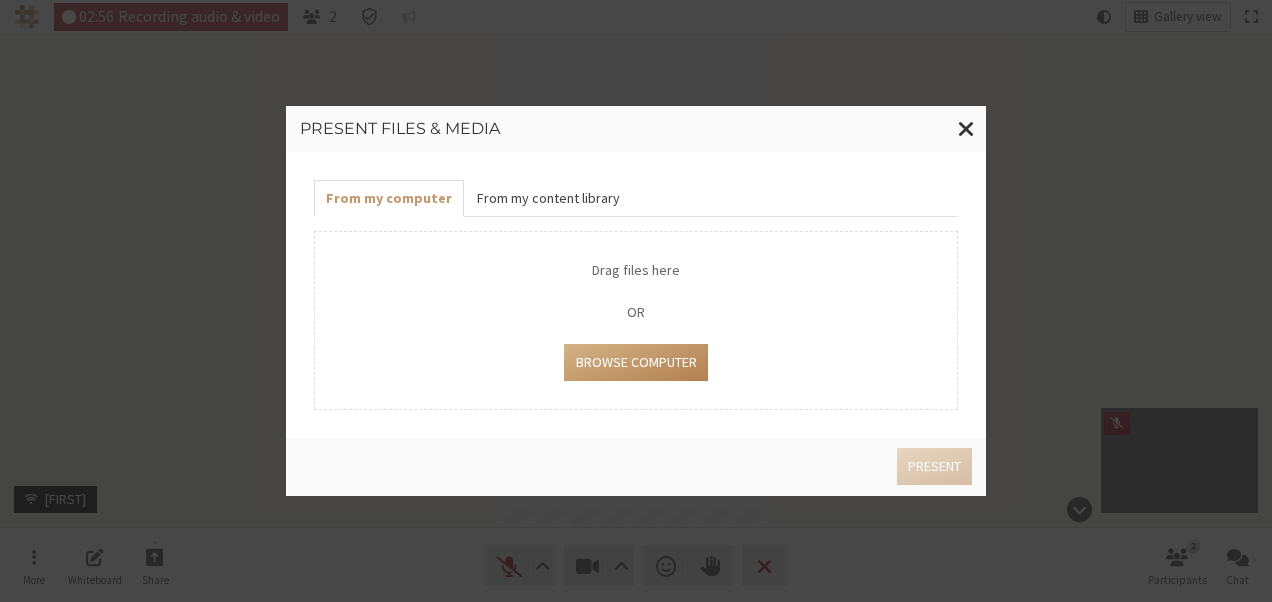 click on "From my content library" at bounding box center [547, 198] 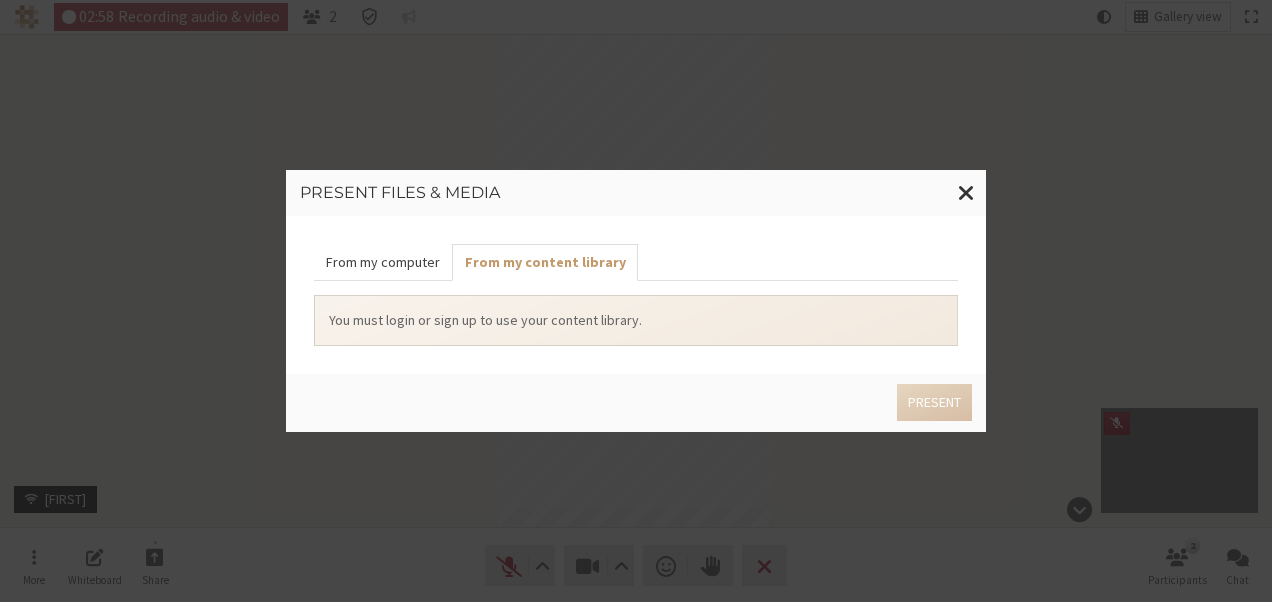 click on "From my computer" at bounding box center (383, 262) 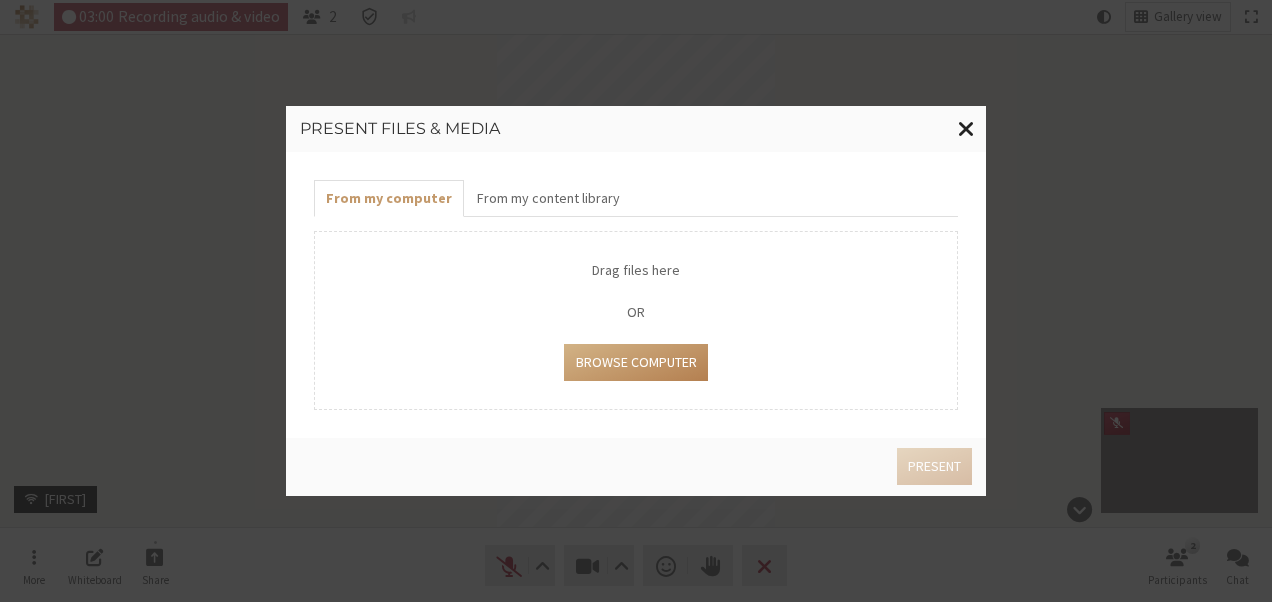 click at bounding box center [966, 128] 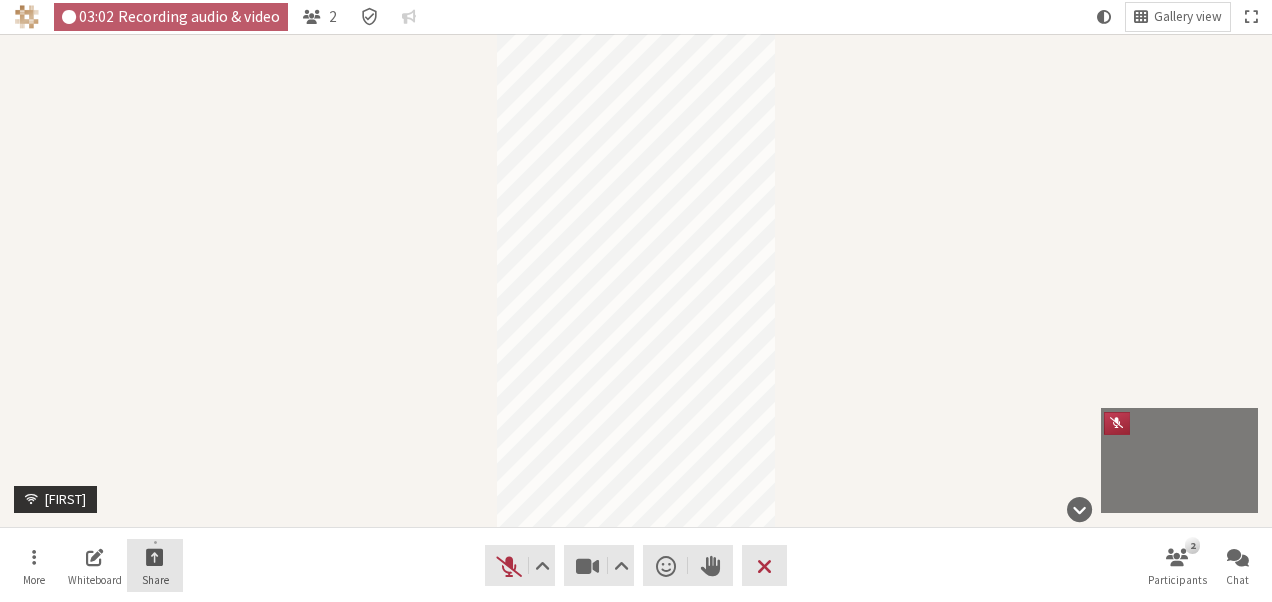click on "Share" at bounding box center (155, 566) 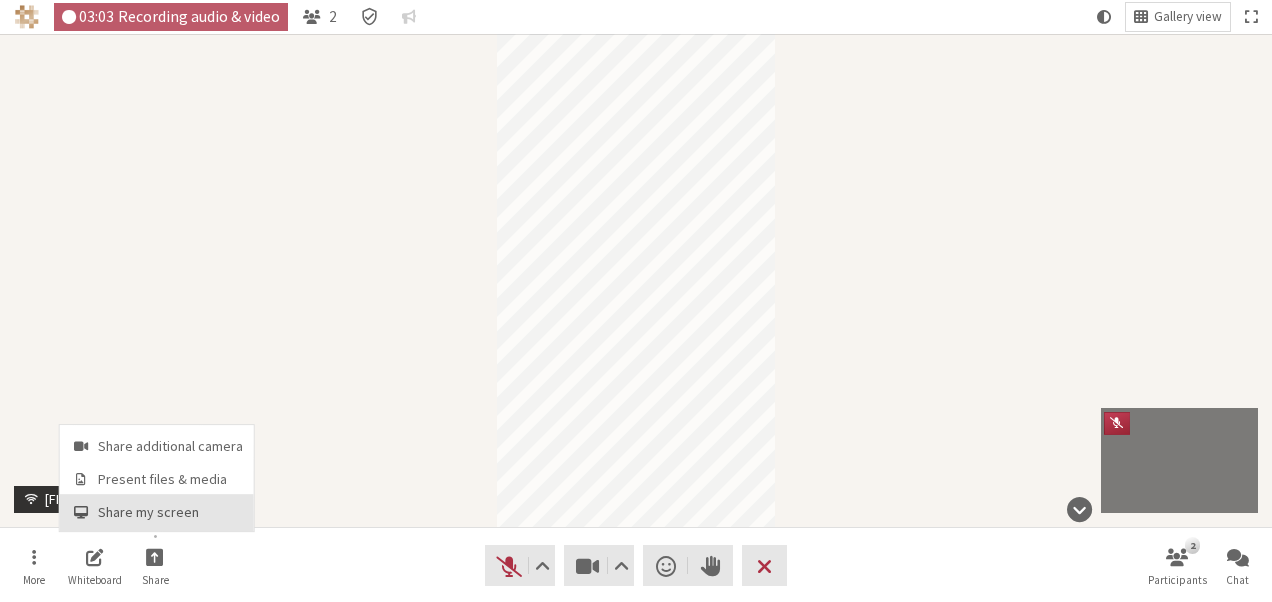 click on "Share my screen" at bounding box center (170, 512) 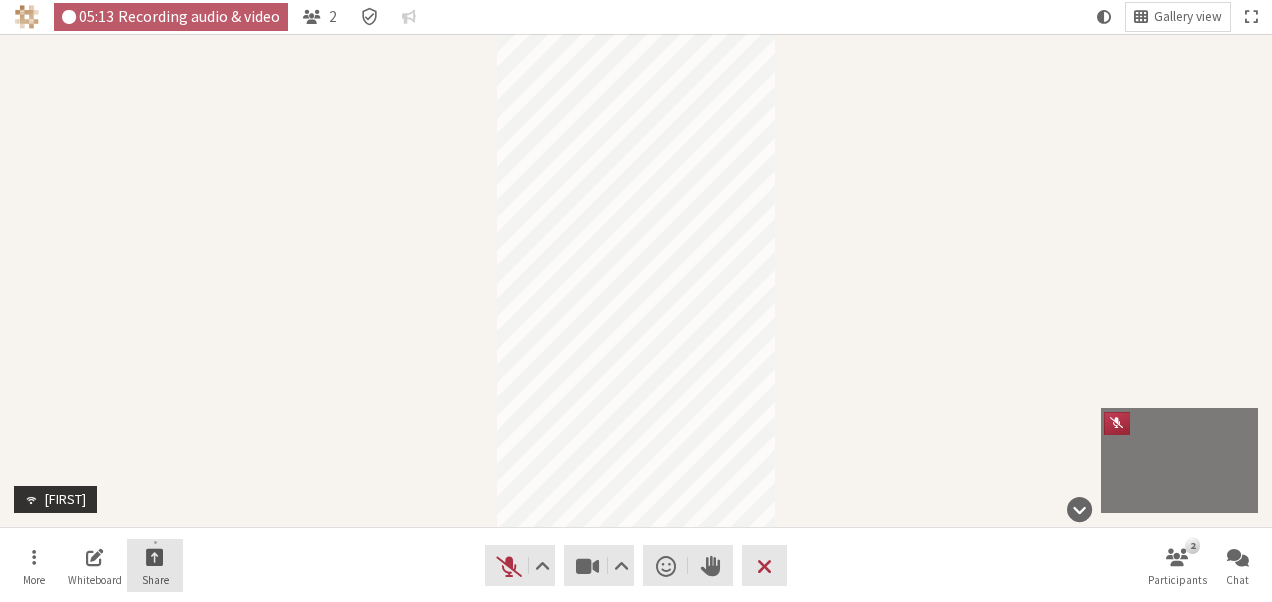 click at bounding box center [155, 556] 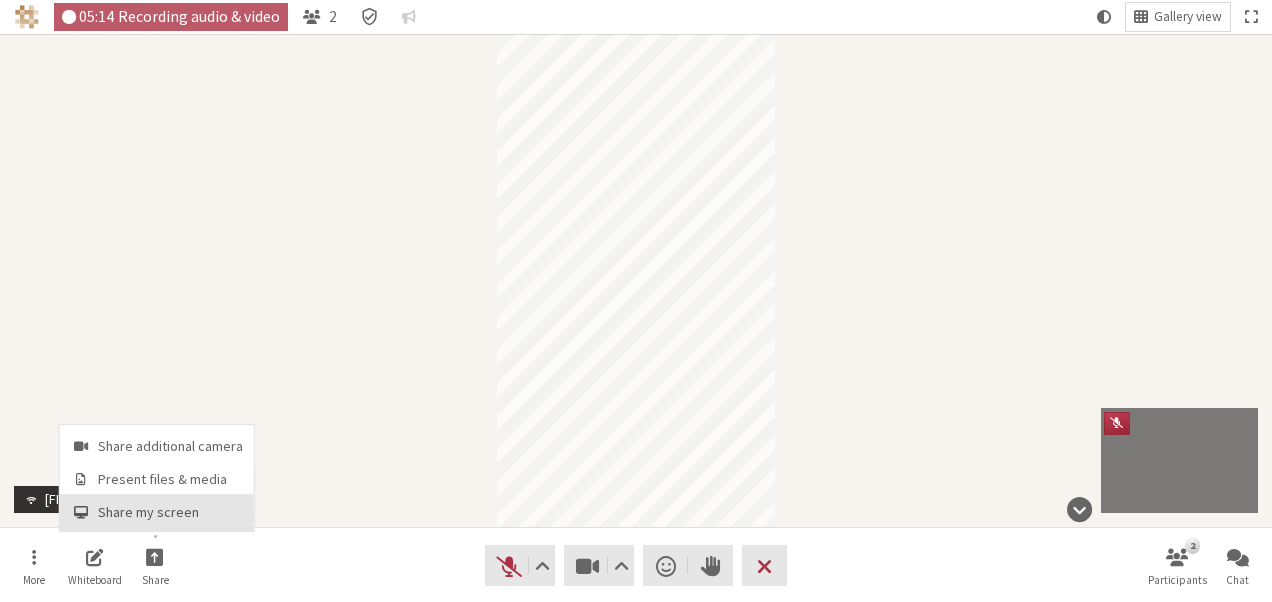 click on "Share my screen" at bounding box center [170, 512] 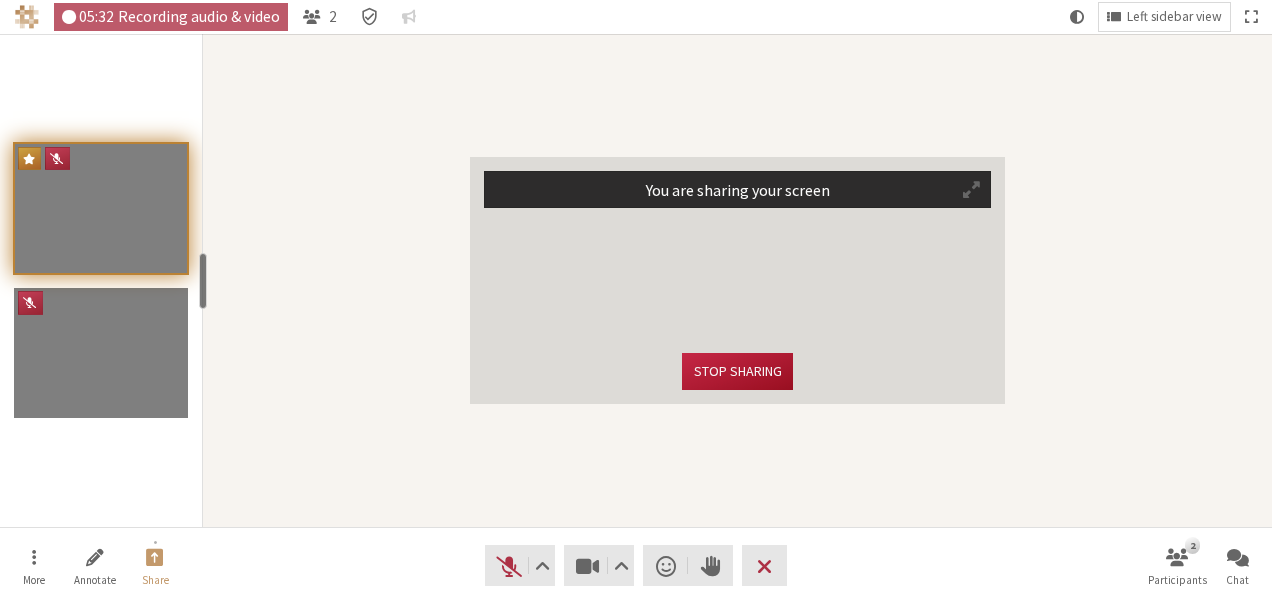 click on "Stop sharing" at bounding box center (737, 371) 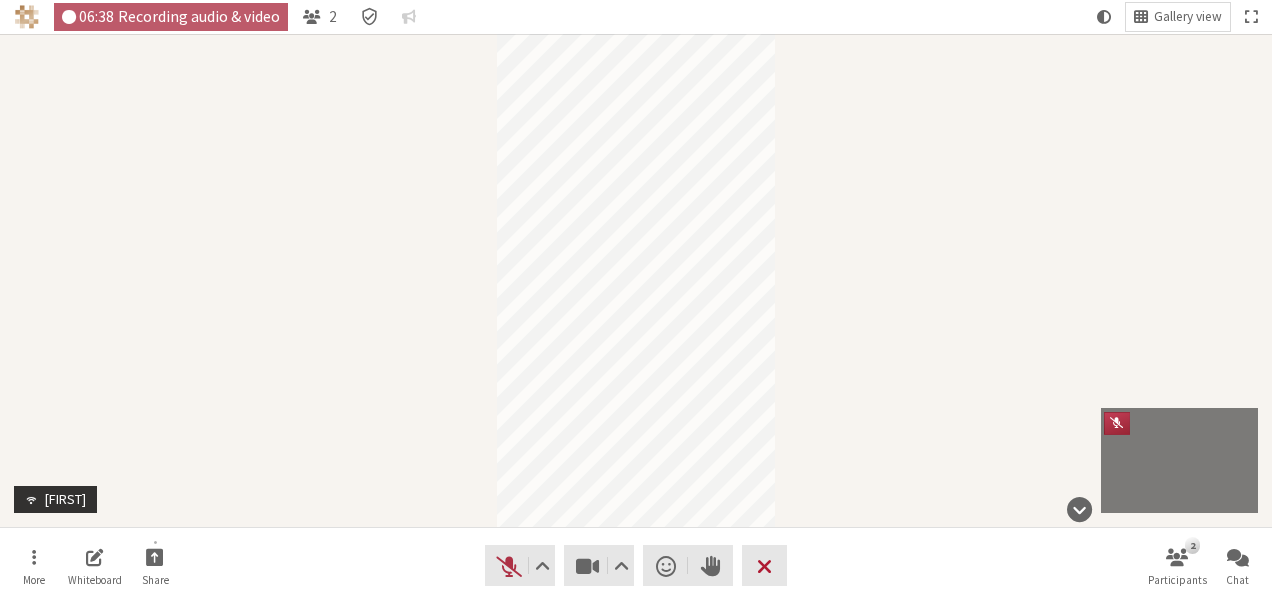 click at bounding box center [764, 566] 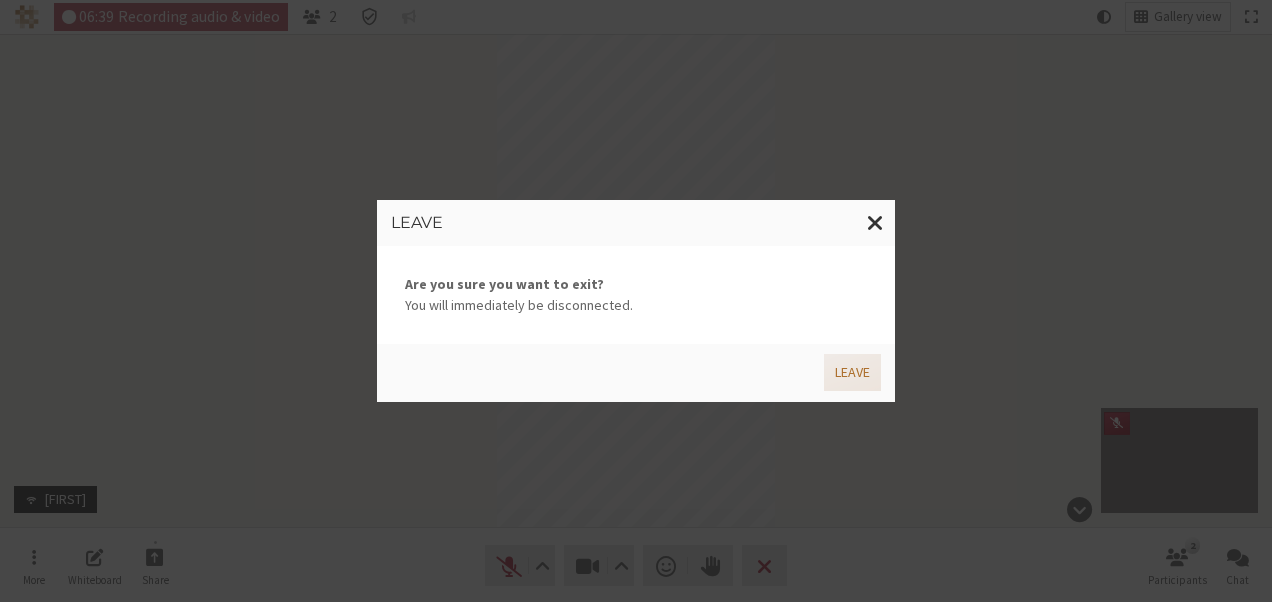 click on "Leave" at bounding box center (852, 372) 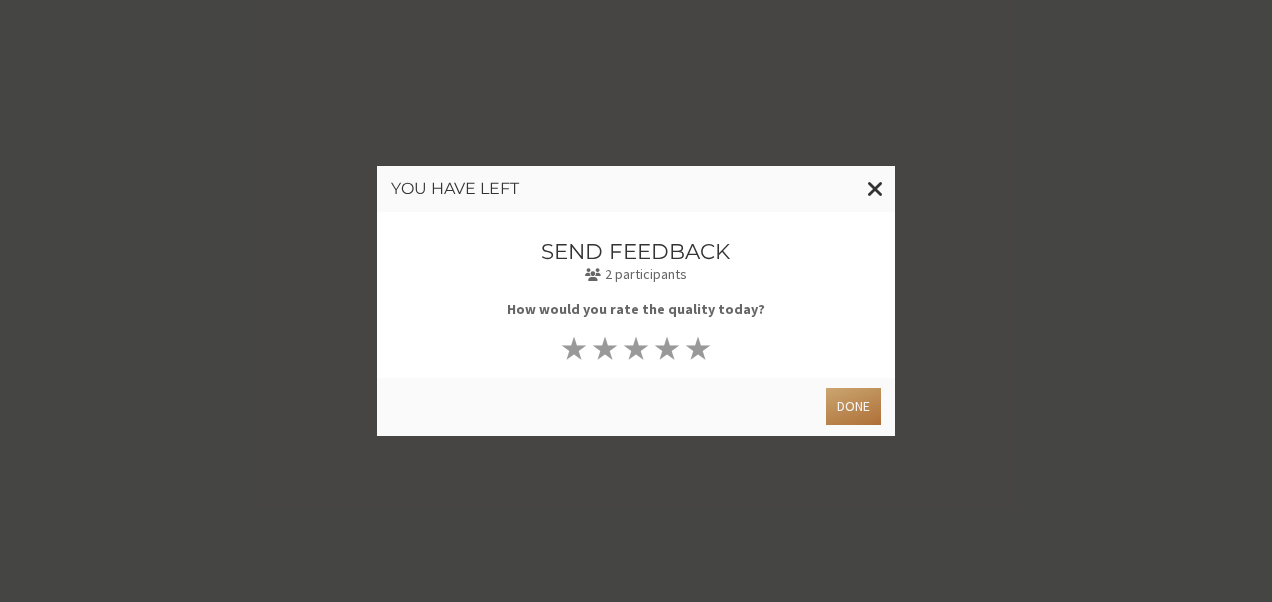 click on "Done" at bounding box center (853, 406) 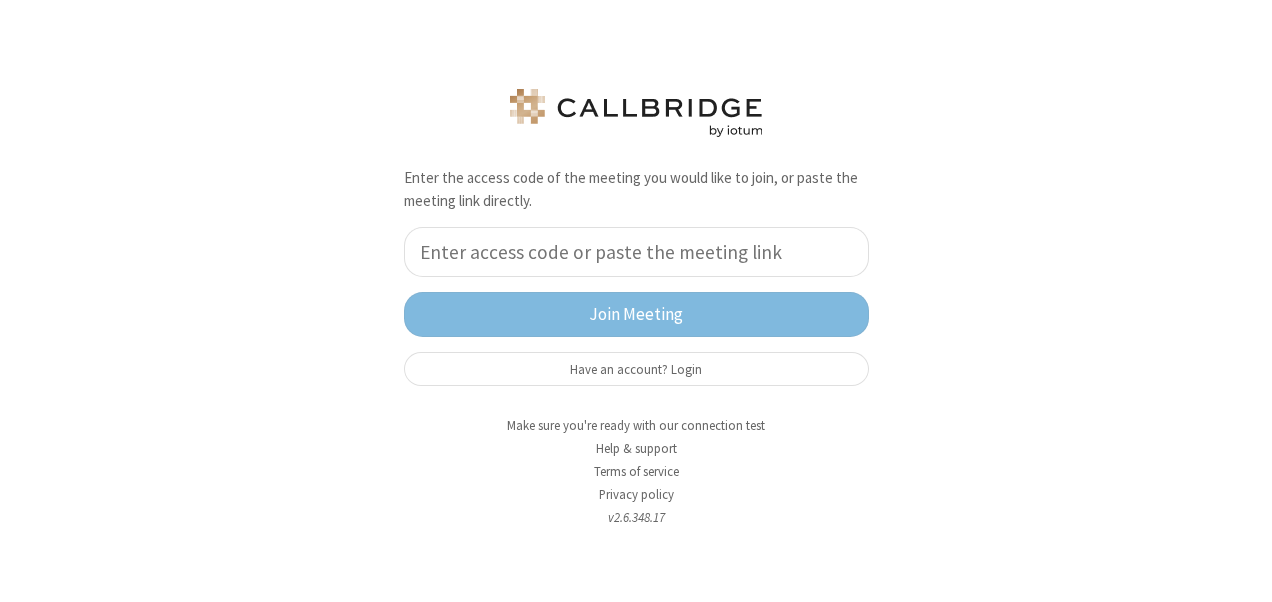 scroll, scrollTop: 0, scrollLeft: 0, axis: both 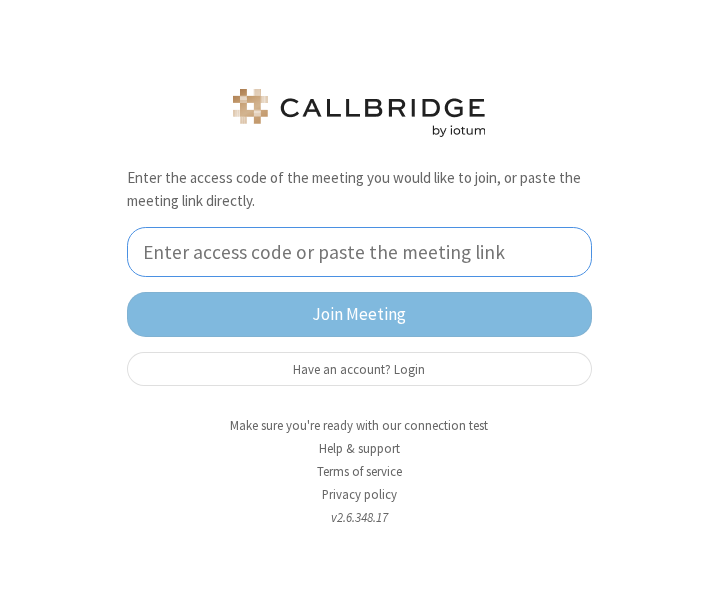 click at bounding box center [359, 252] 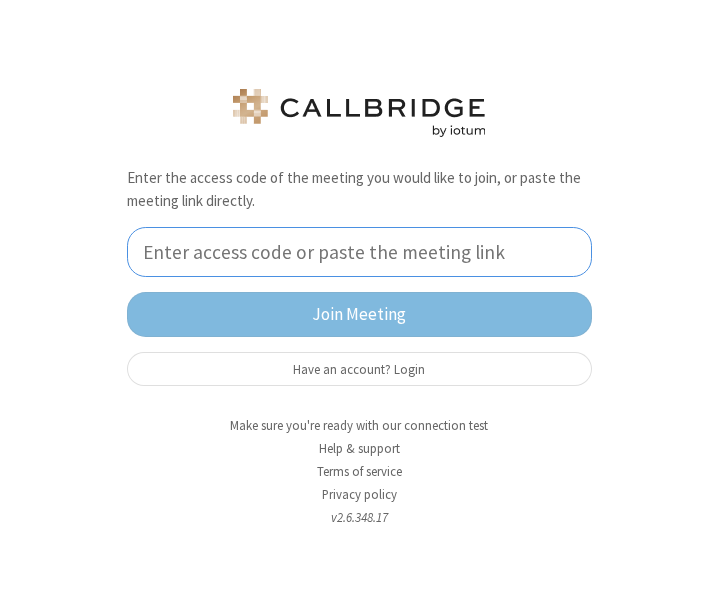 type on "9168685" 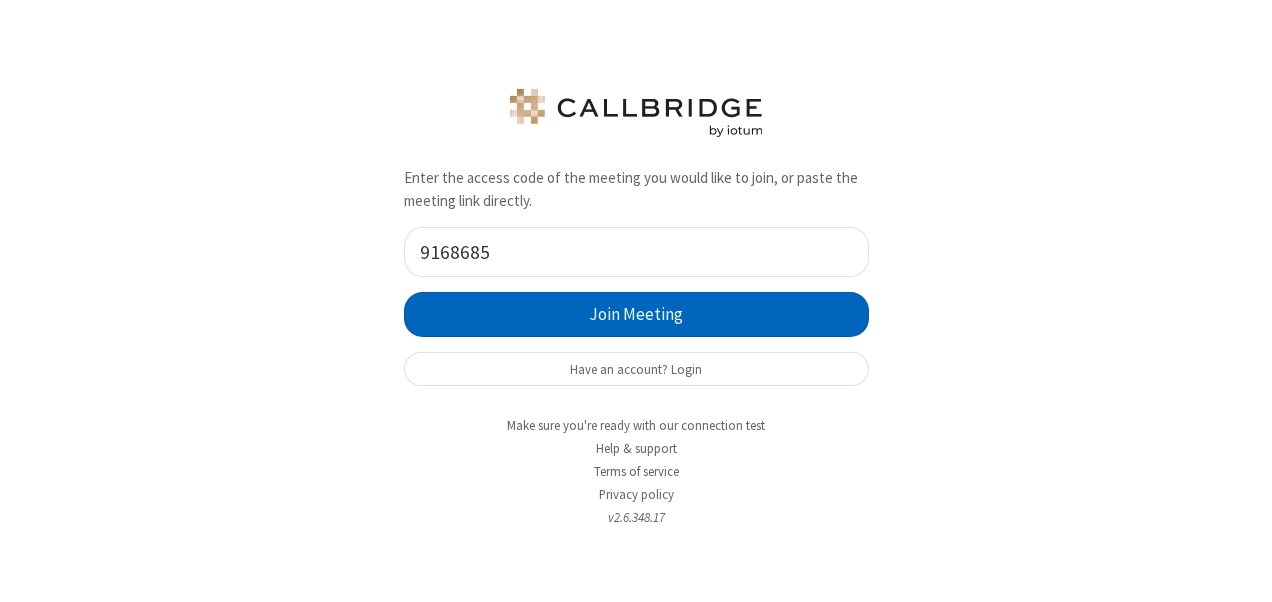 click on "Join Meeting" at bounding box center (636, 314) 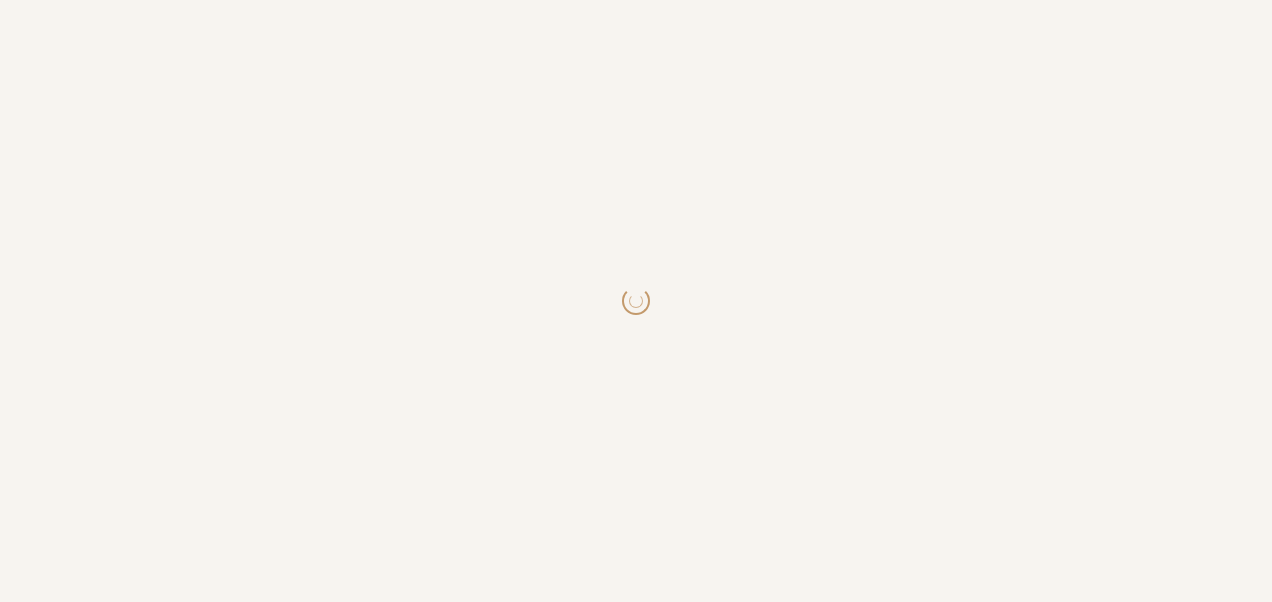 scroll, scrollTop: 0, scrollLeft: 0, axis: both 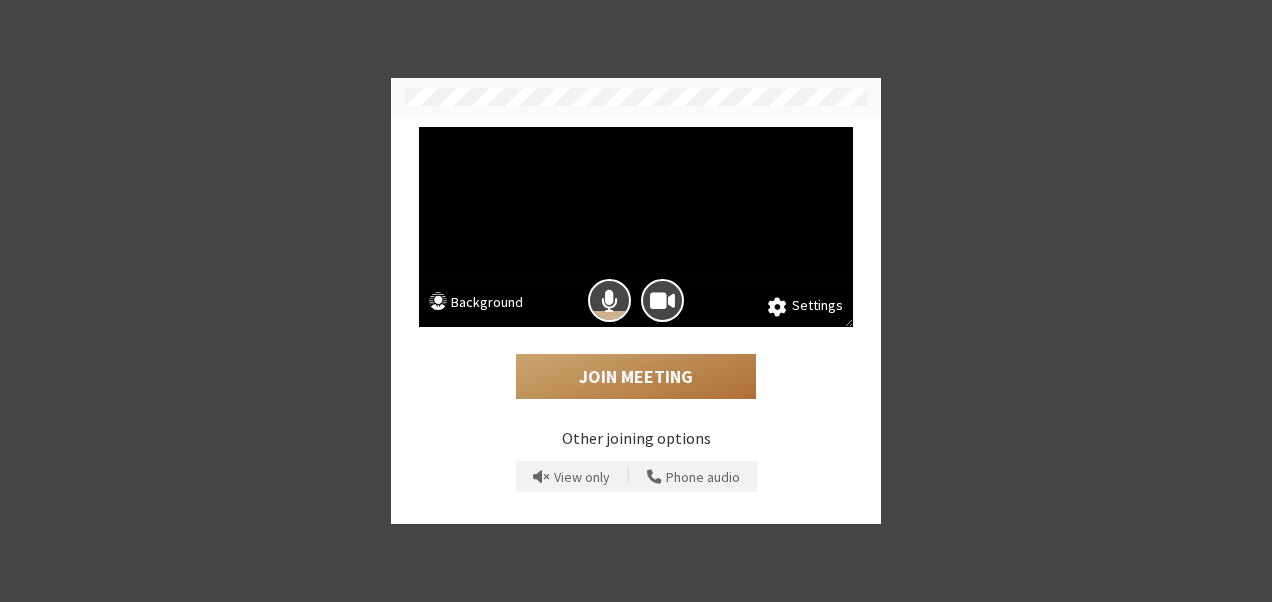 click on "Join Meeting" at bounding box center [636, 377] 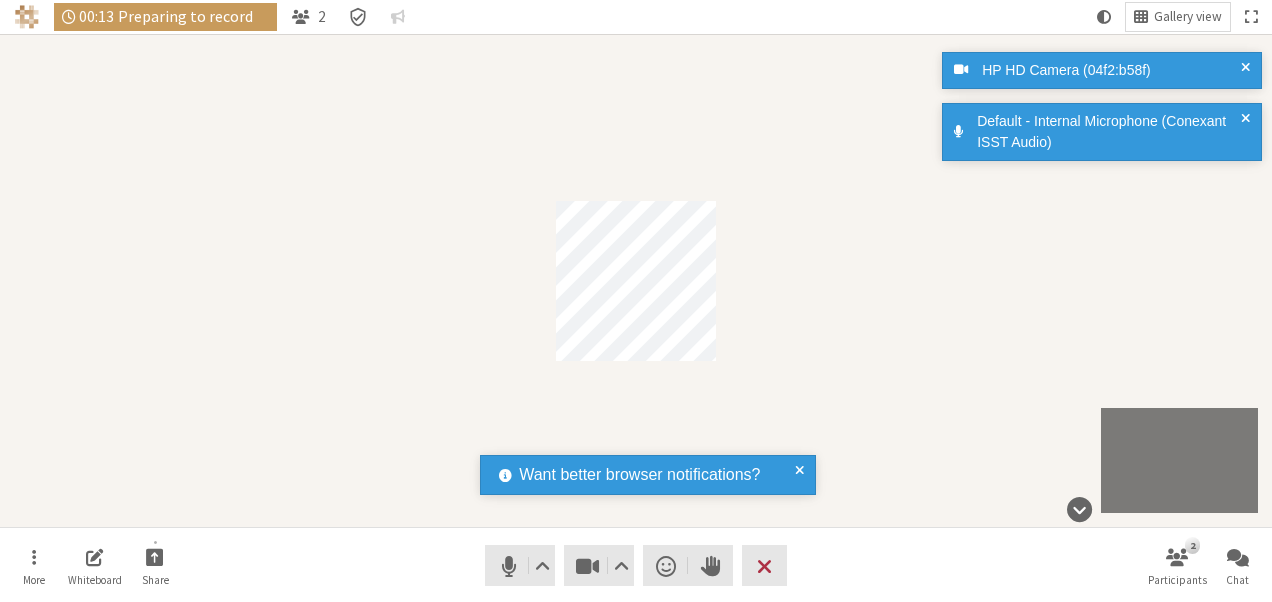 click on "Want better browser notifications? Receive alerts for chat messages and other important notifications. Click ‘Continue’ then ‘Allow’ to enable notifications from your browser. No Thanks Continue" at bounding box center (648, 475) 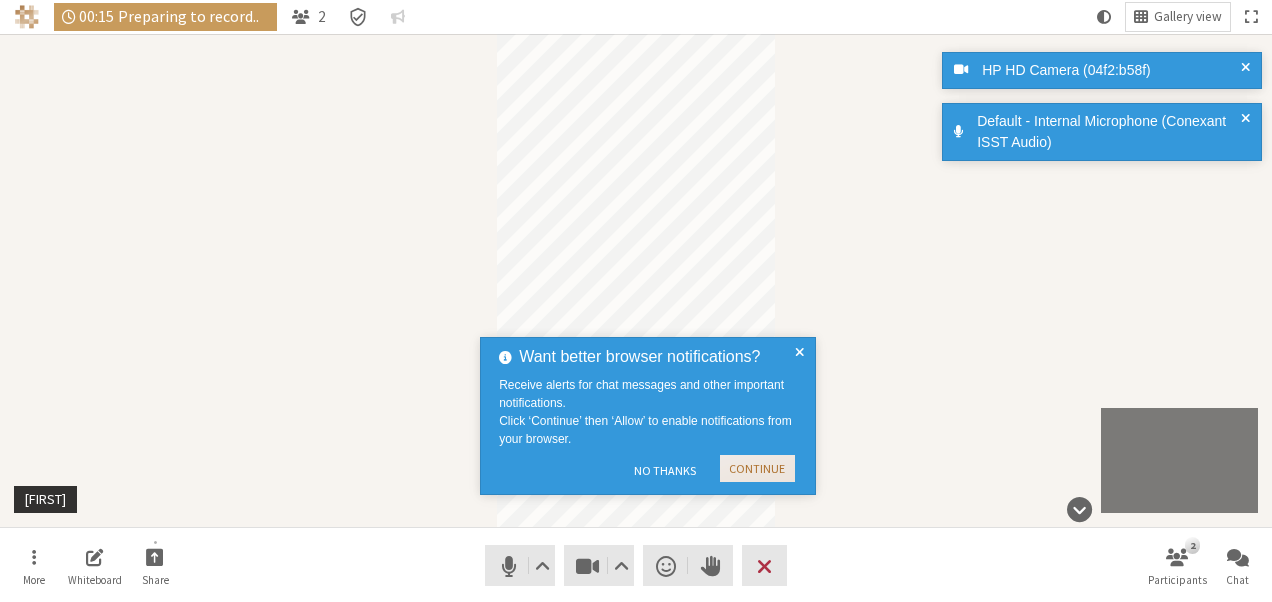click on "Continue" at bounding box center (757, 468) 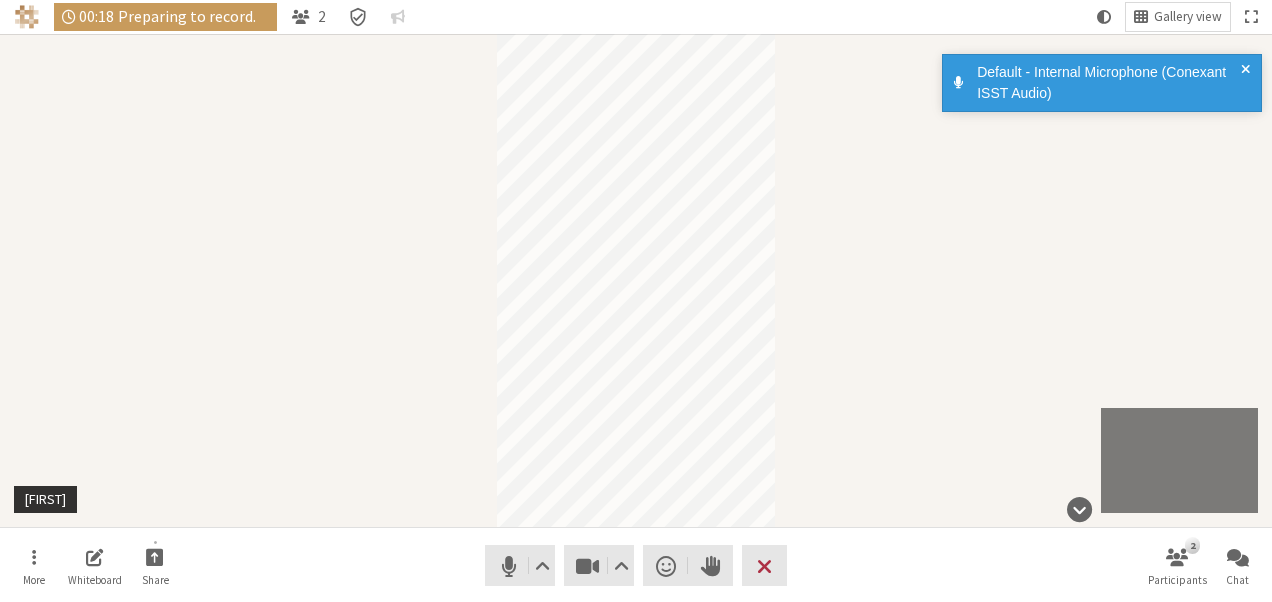 click on "HP HD Camera (04f2:b58f) Default - Internal Microphone (Conexant ISST Audio)" at bounding box center (1098, 89) 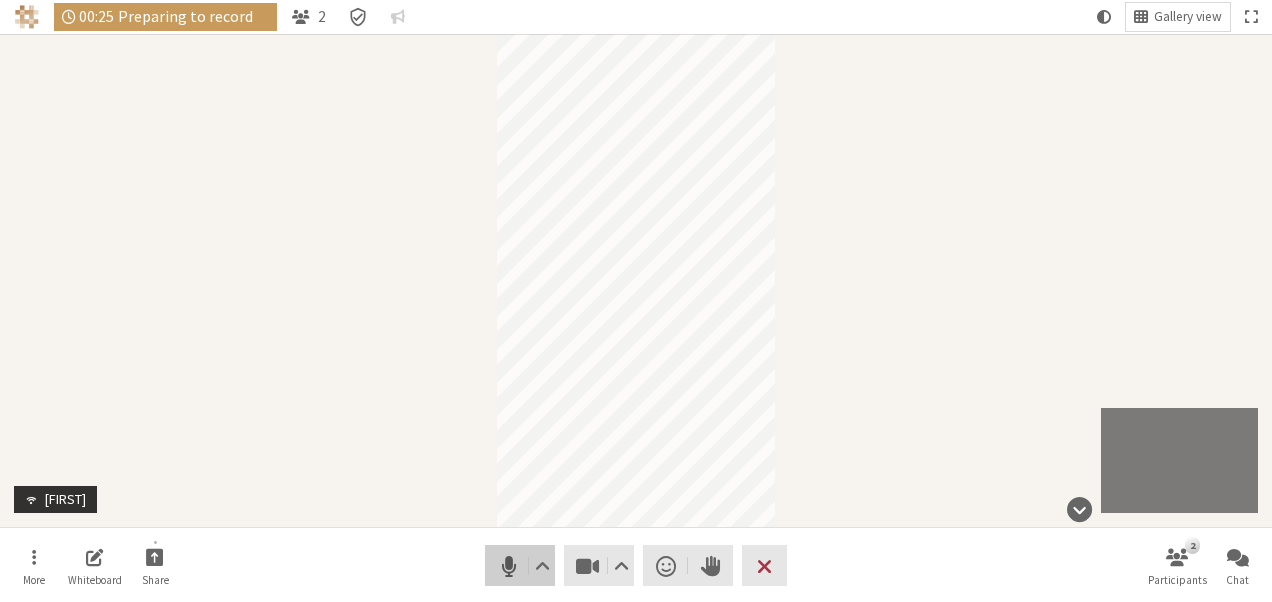 click at bounding box center [509, 566] 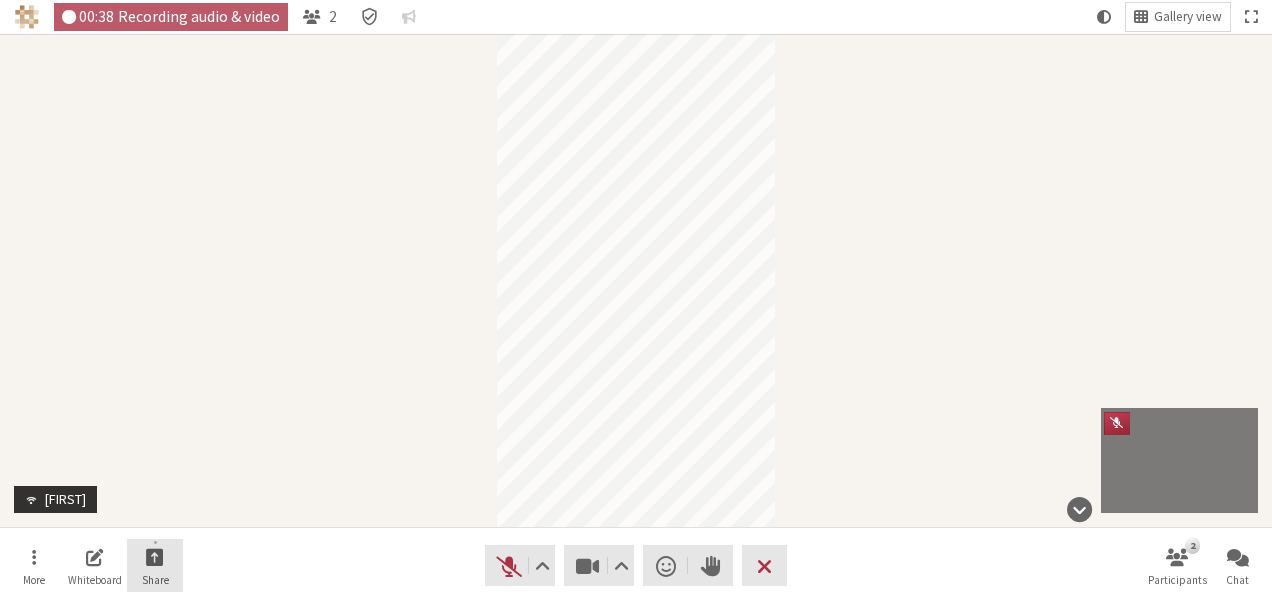 click on "Share" at bounding box center [155, 566] 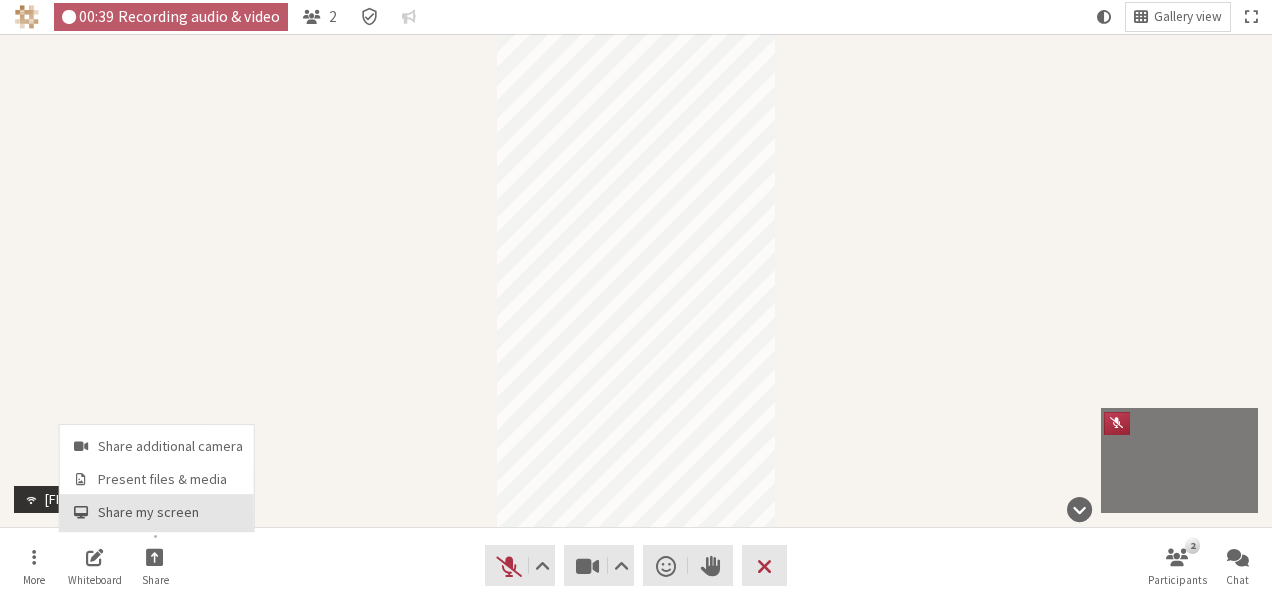 click on "Share my screen" at bounding box center (157, 512) 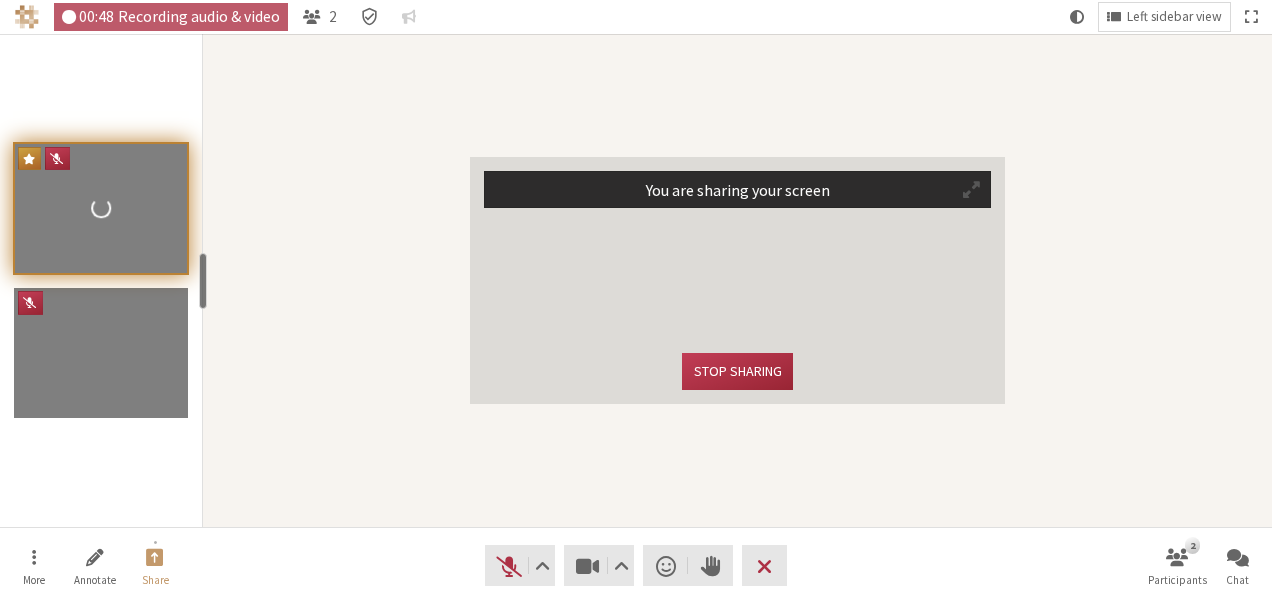 click at bounding box center [971, 189] 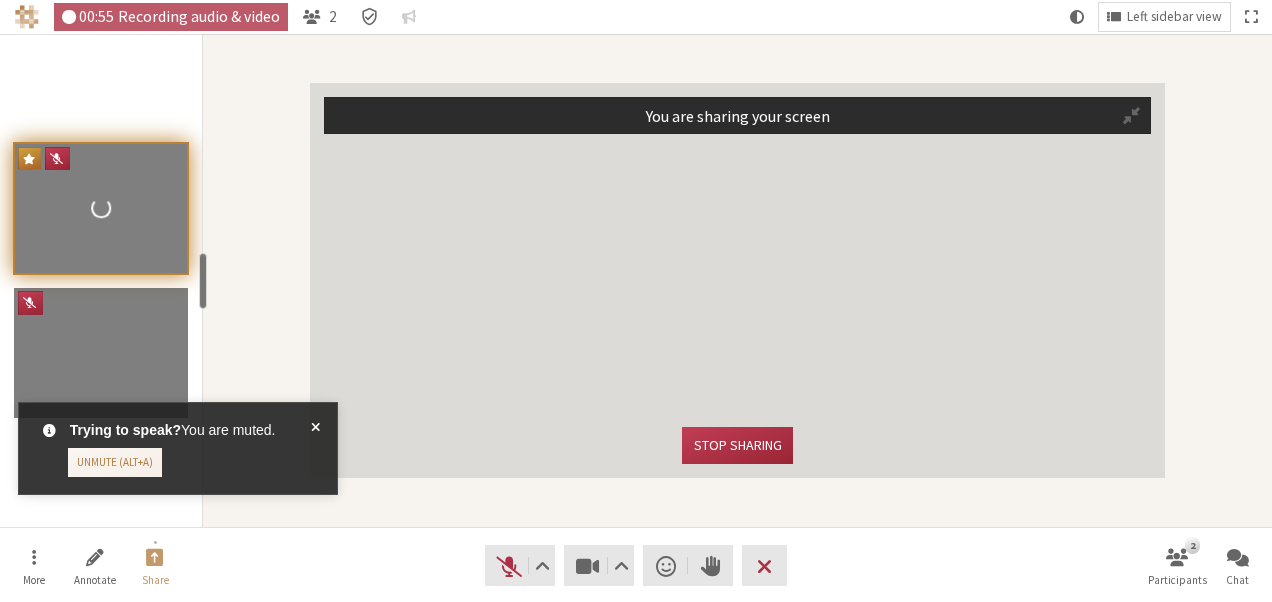 click at bounding box center (315, 448) 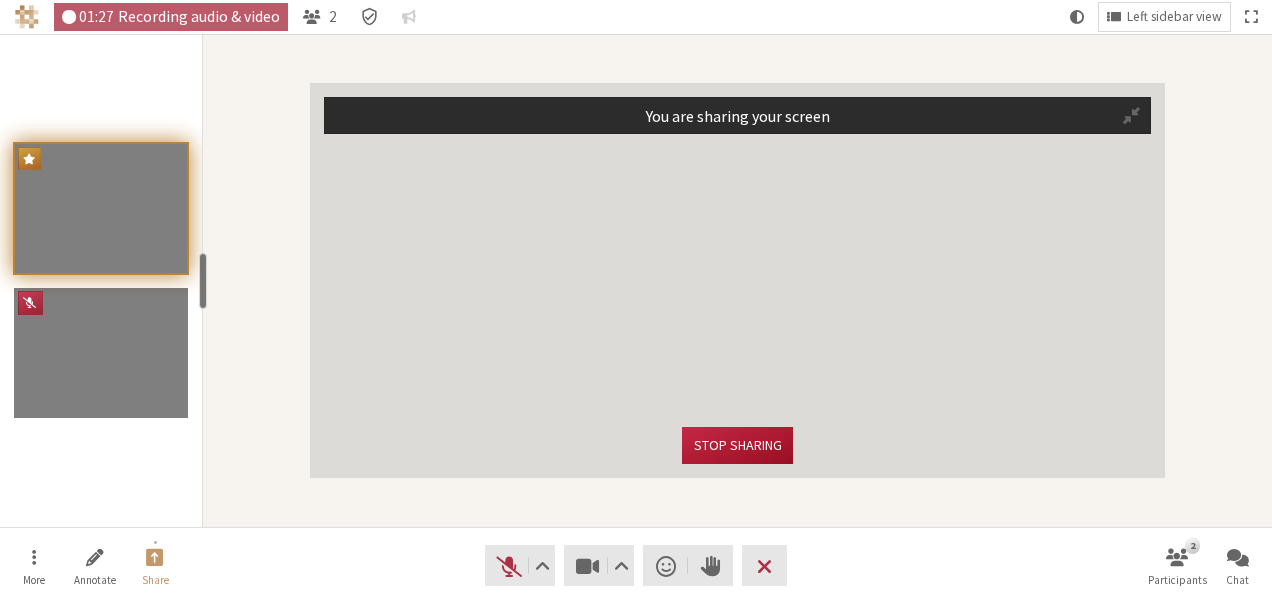 click on "Stop sharing" at bounding box center [737, 445] 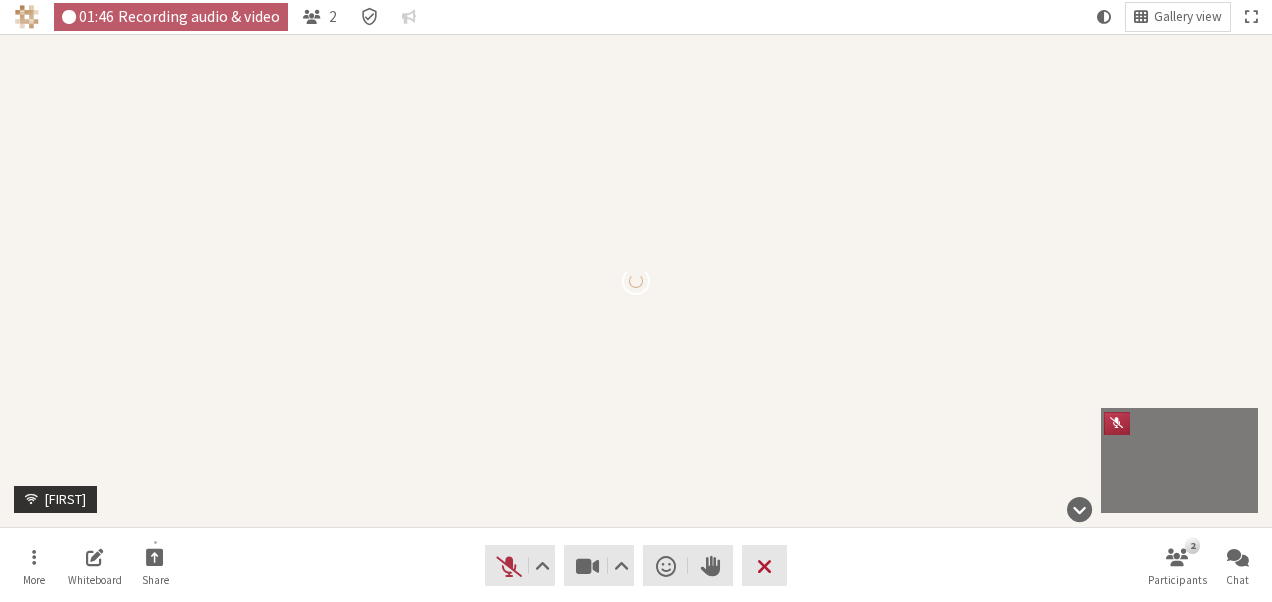 click on "Leave" at bounding box center (764, 565) 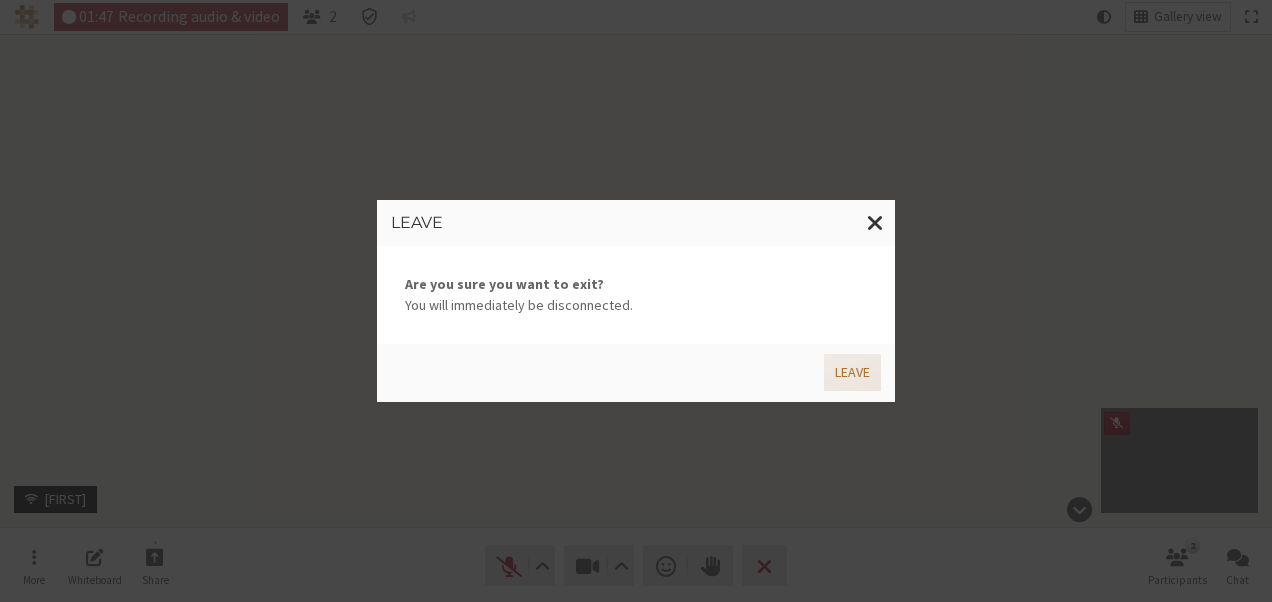 click on "Leave" at bounding box center (852, 372) 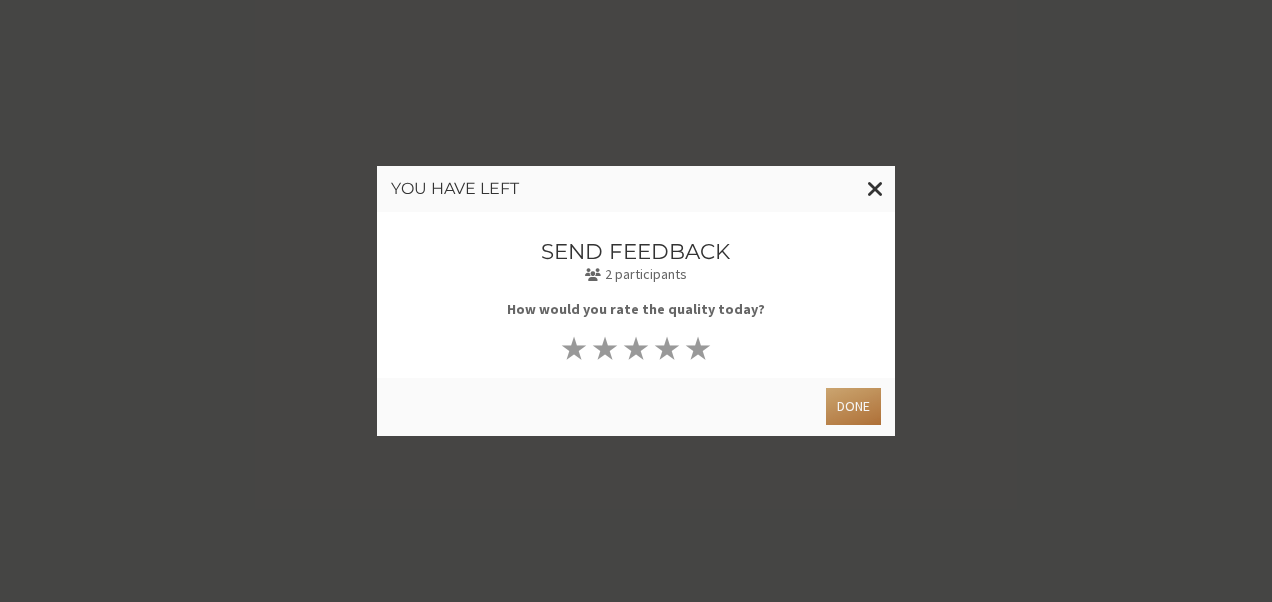 click on "Done" at bounding box center [853, 406] 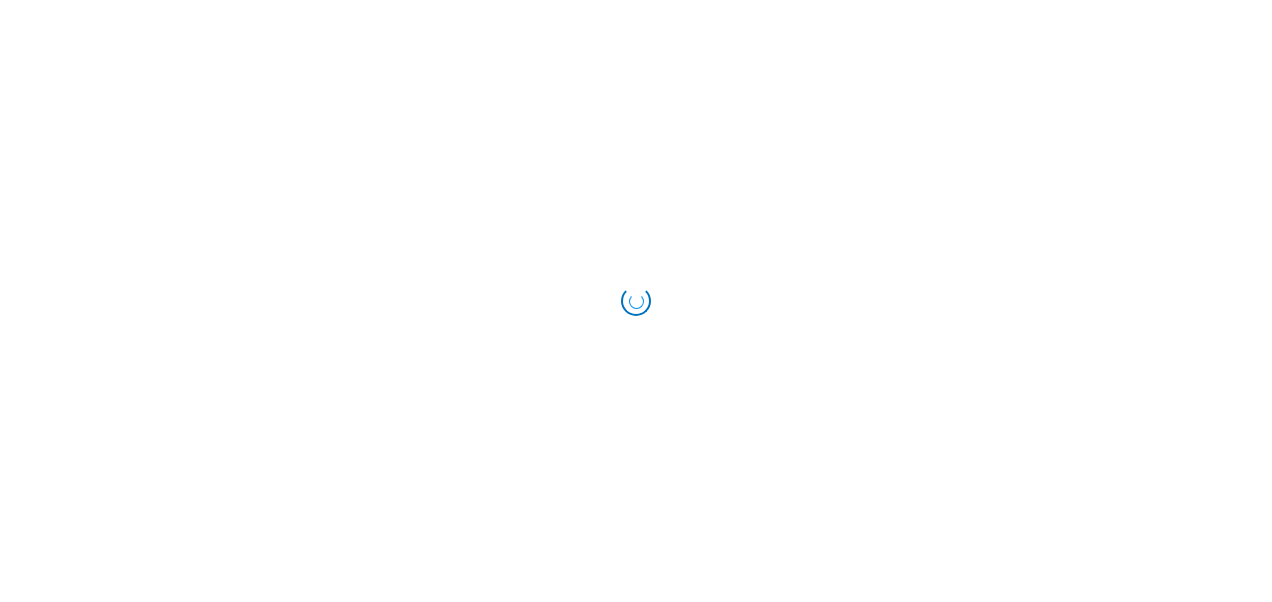 scroll, scrollTop: 0, scrollLeft: 0, axis: both 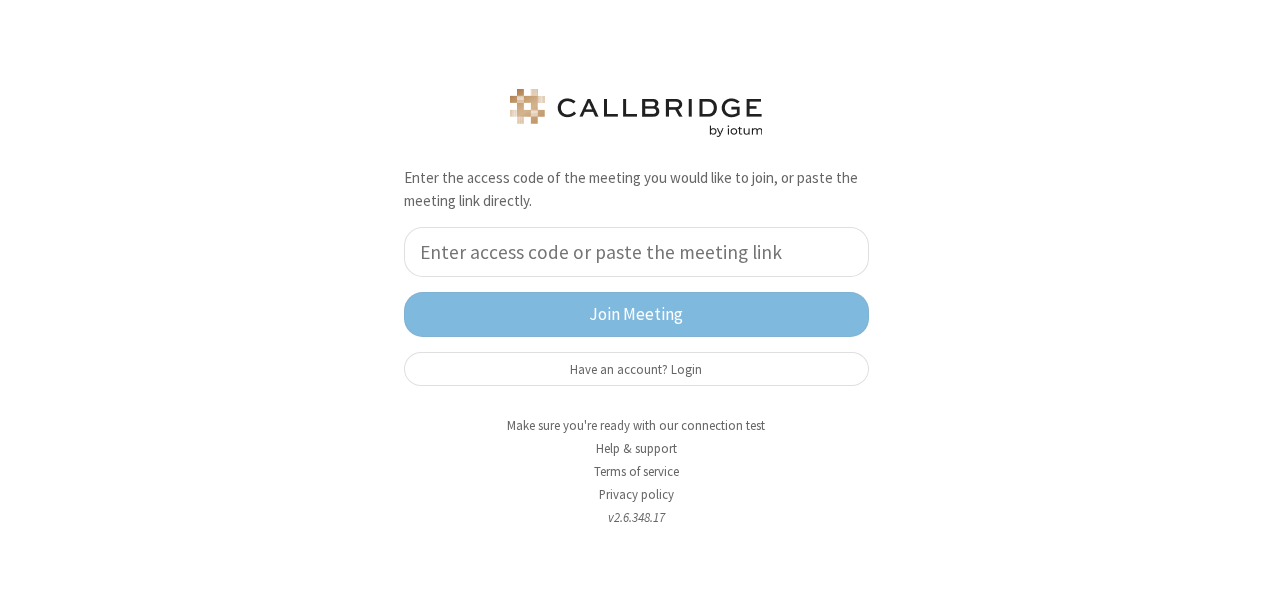 drag, startPoint x: 760, startPoint y: 222, endPoint x: 749, endPoint y: 242, distance: 22.825424 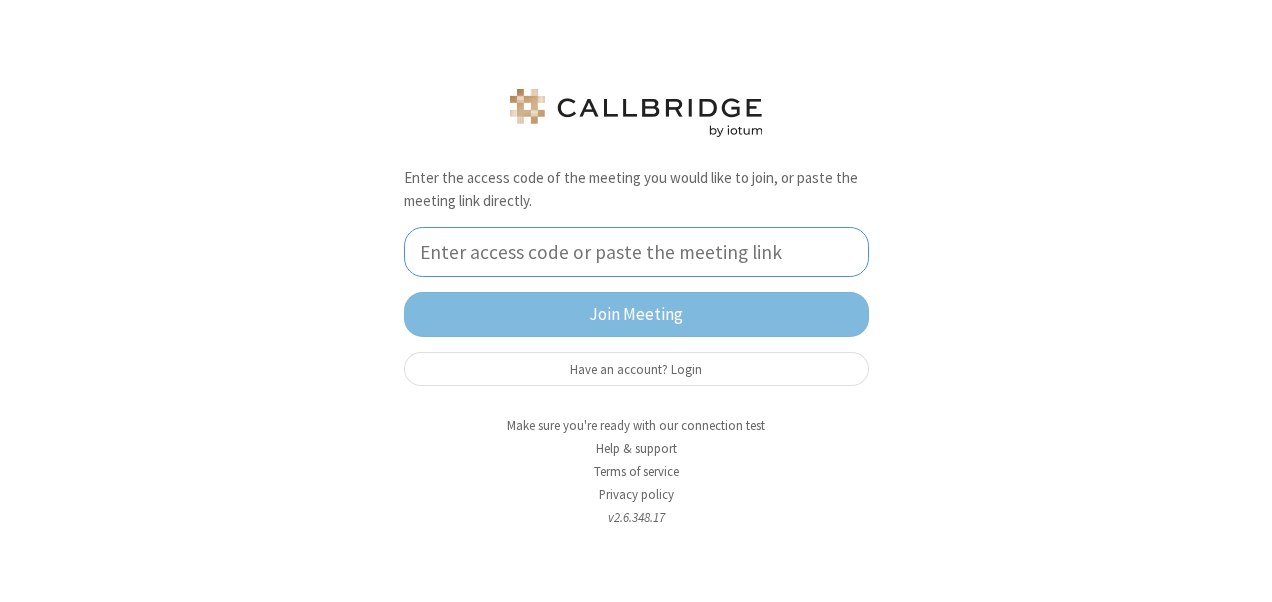 click at bounding box center (636, 252) 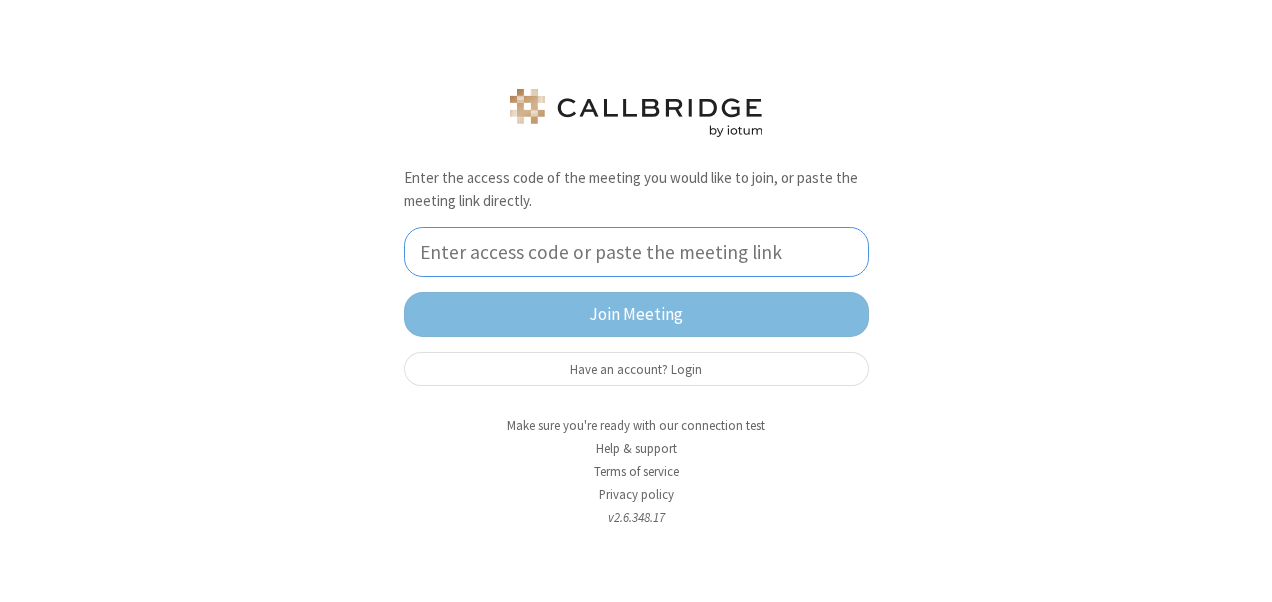 type on "9168685" 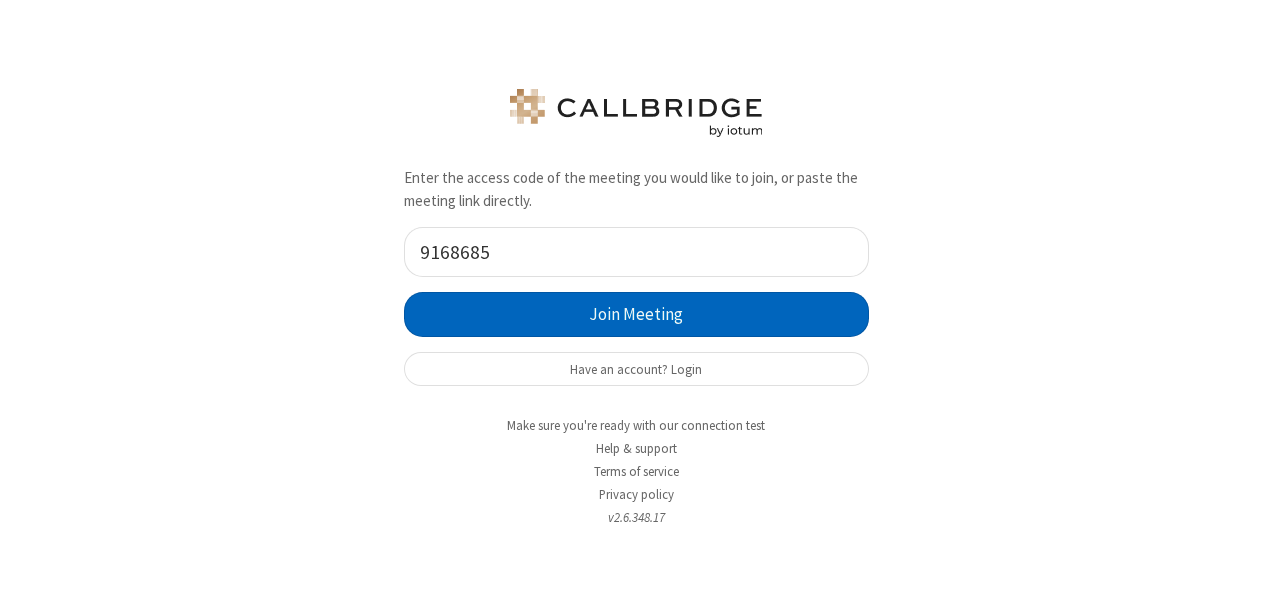 click on "Join Meeting" at bounding box center [636, 314] 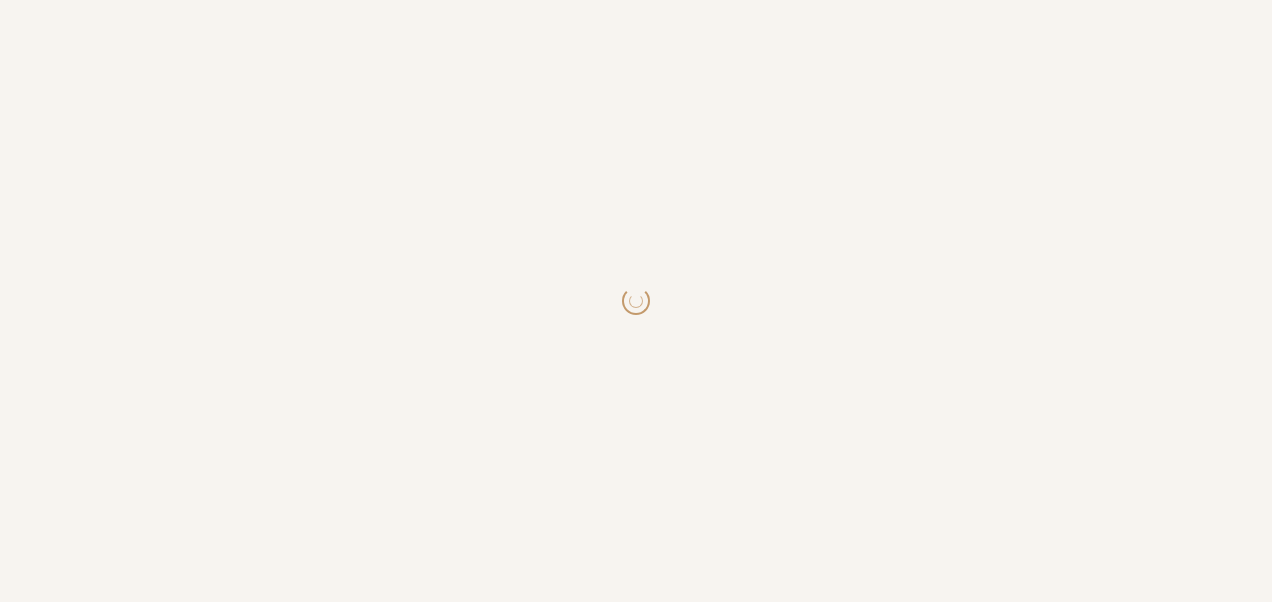 scroll, scrollTop: 0, scrollLeft: 0, axis: both 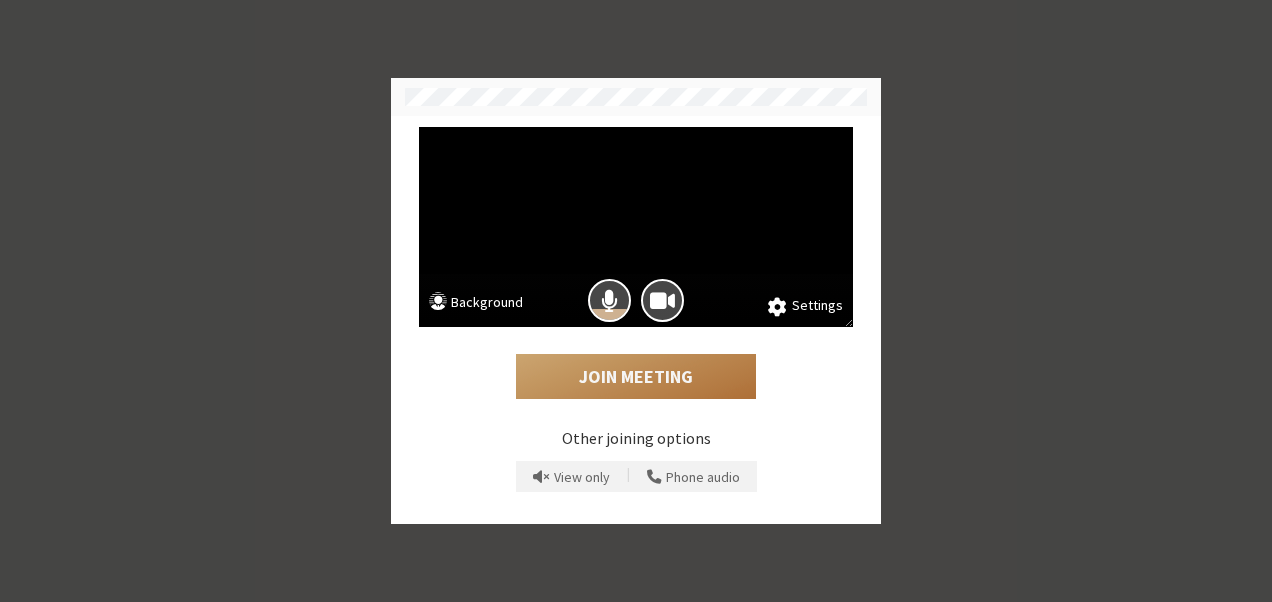 click on "Join Meeting" at bounding box center (636, 377) 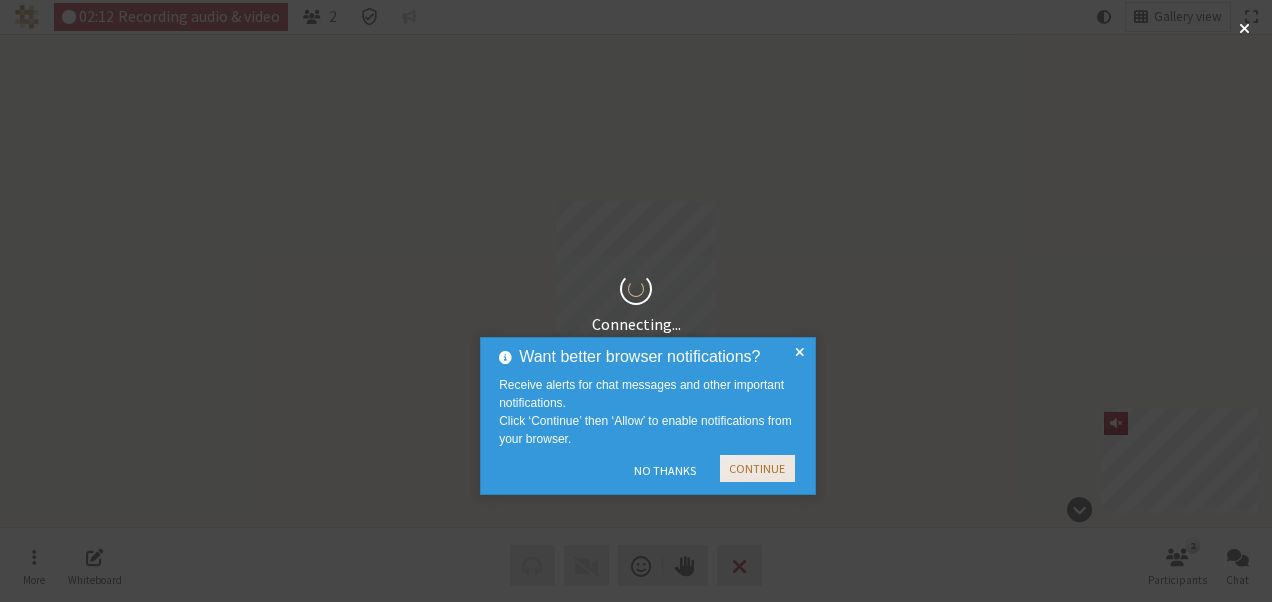 click on "Continue" at bounding box center (757, 468) 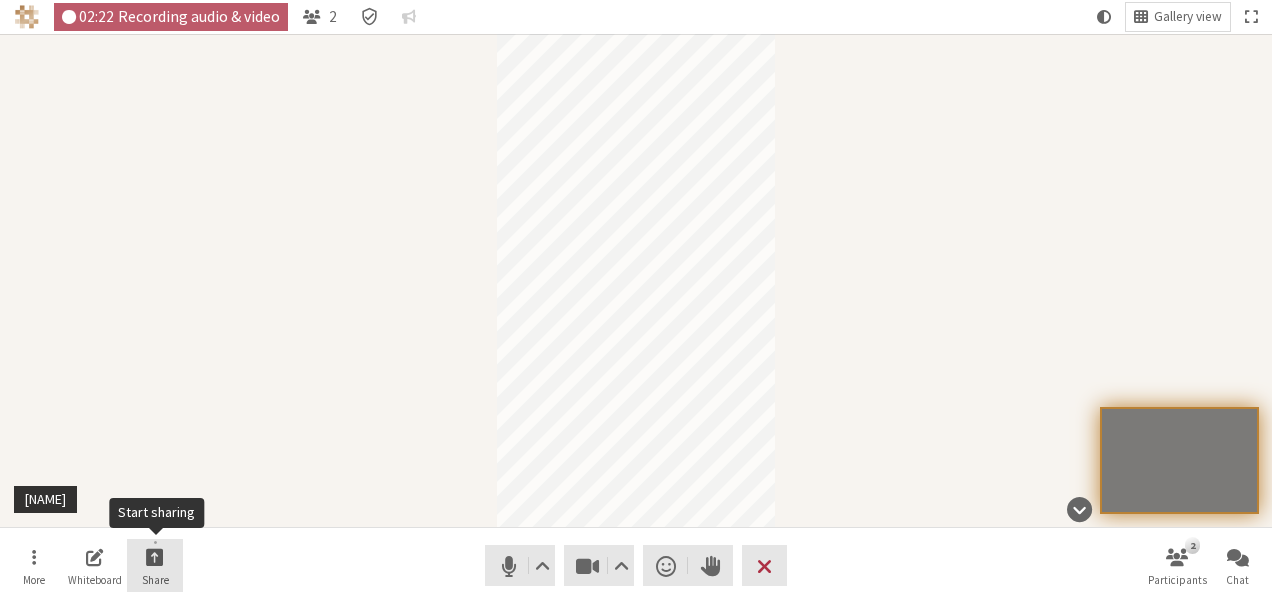 click at bounding box center (155, 556) 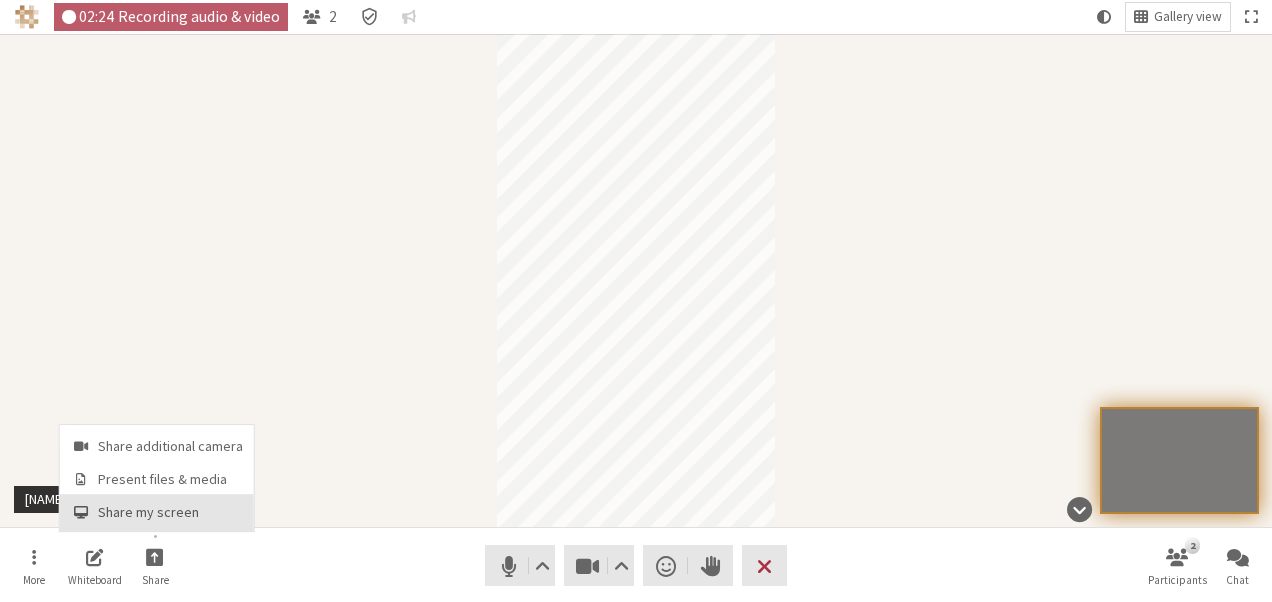 click on "Share my screen" at bounding box center (170, 512) 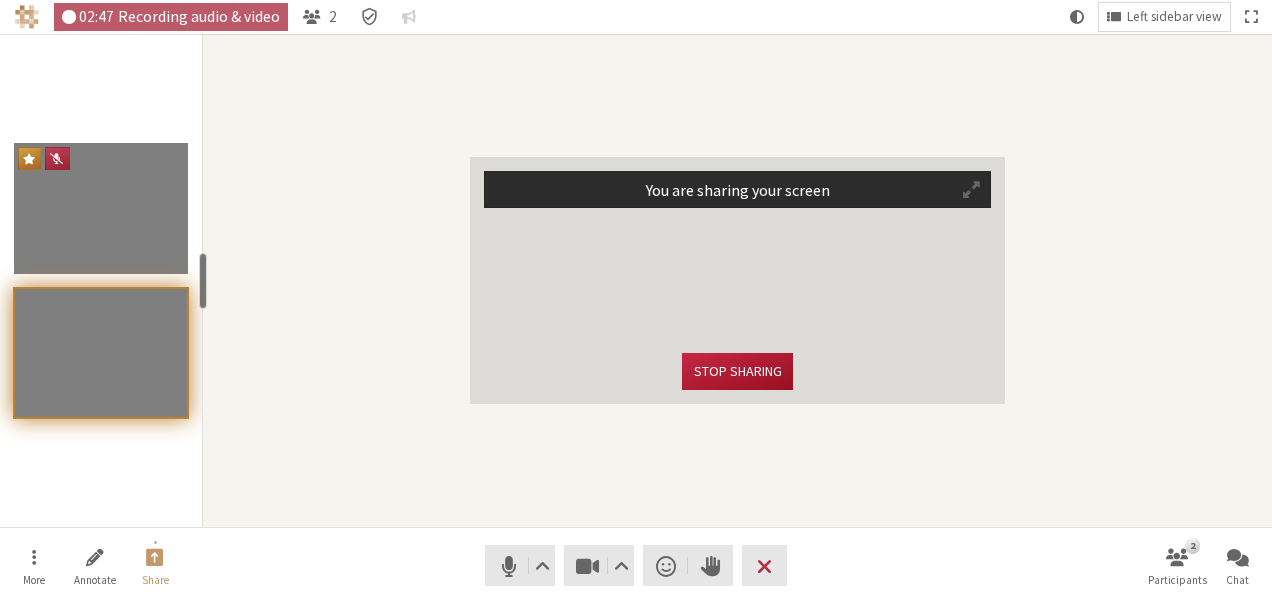 click on "Stop sharing" at bounding box center (737, 371) 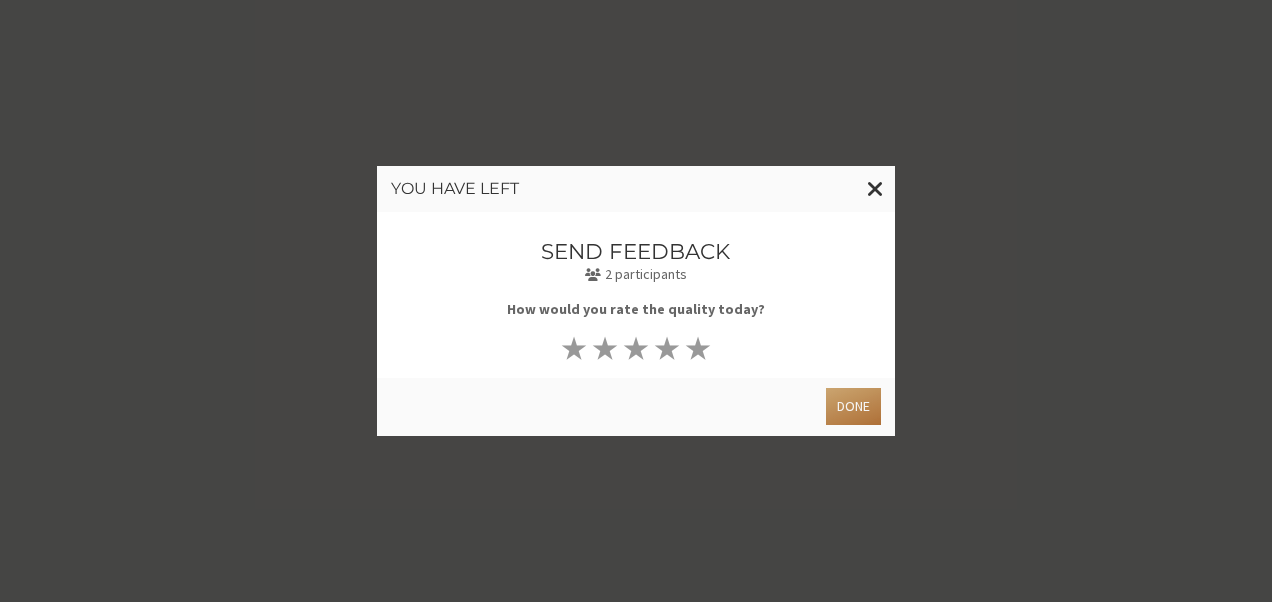 click on "Done" at bounding box center (853, 406) 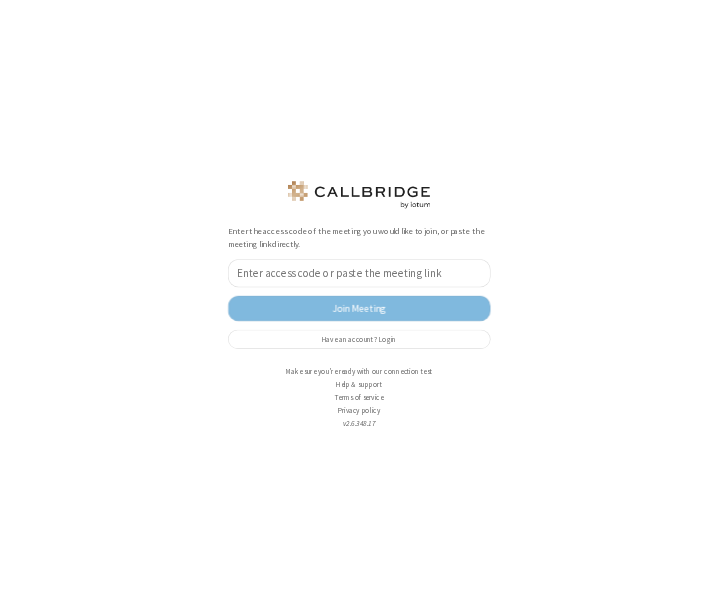 scroll, scrollTop: 0, scrollLeft: 0, axis: both 